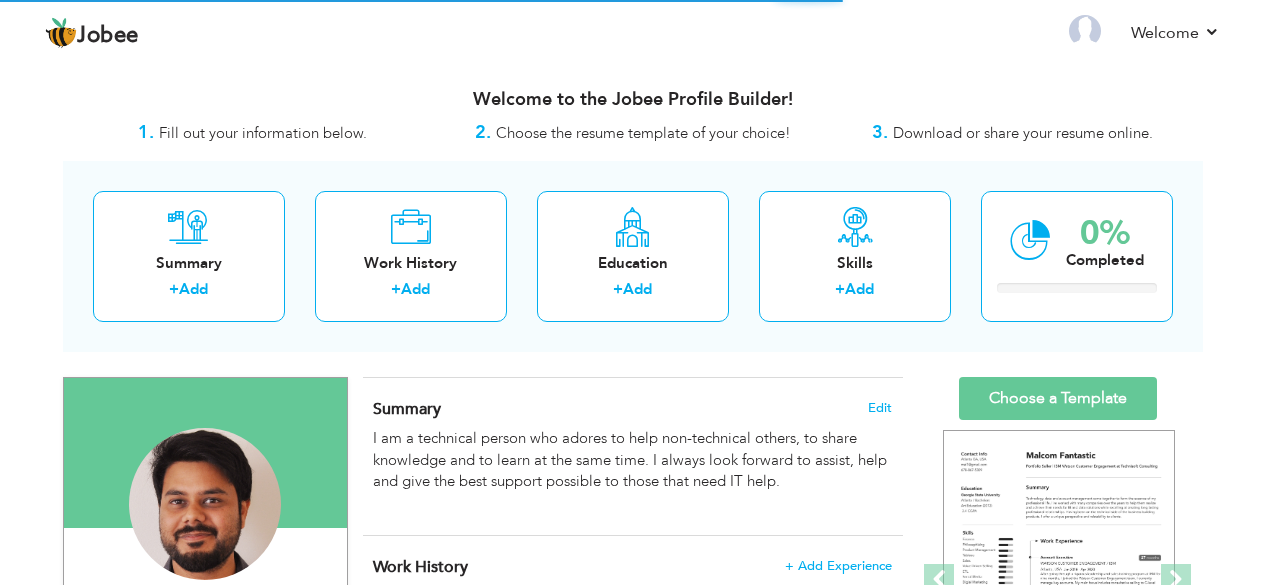 scroll, scrollTop: 0, scrollLeft: 0, axis: both 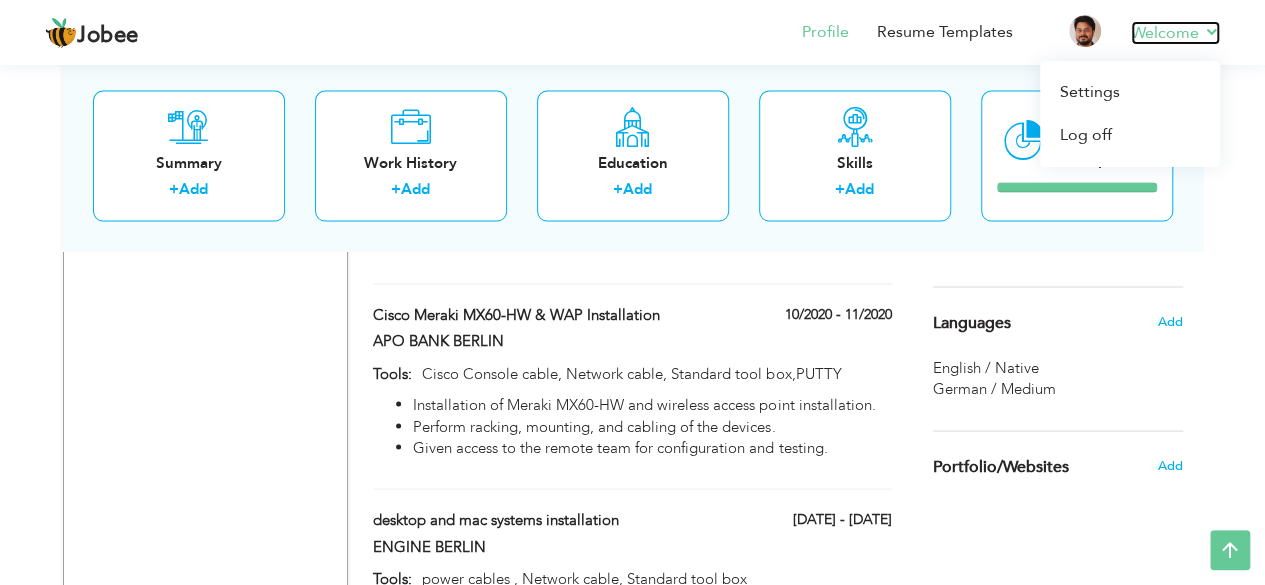 click on "Welcome" at bounding box center (1175, 33) 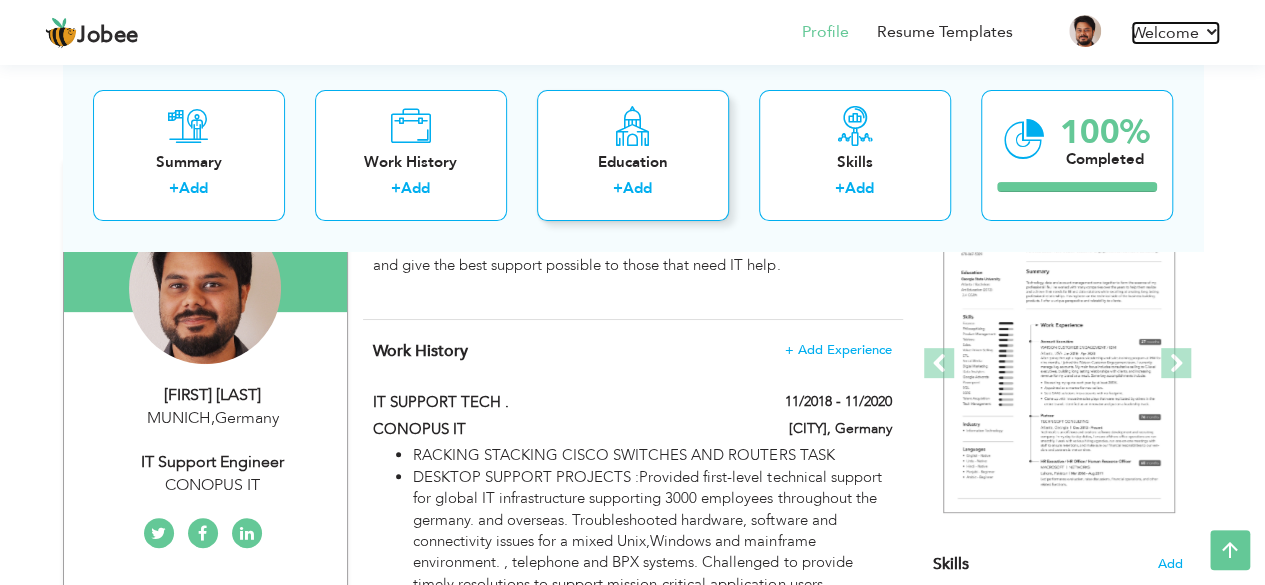 scroll, scrollTop: 0, scrollLeft: 0, axis: both 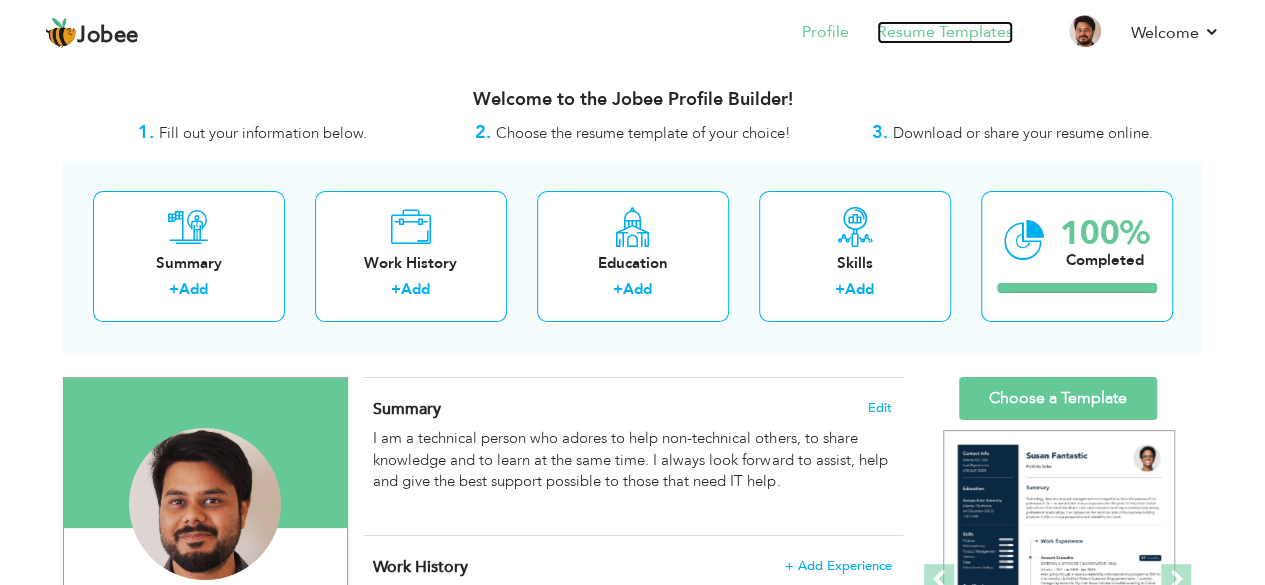 click on "Resume Templates" at bounding box center [945, 32] 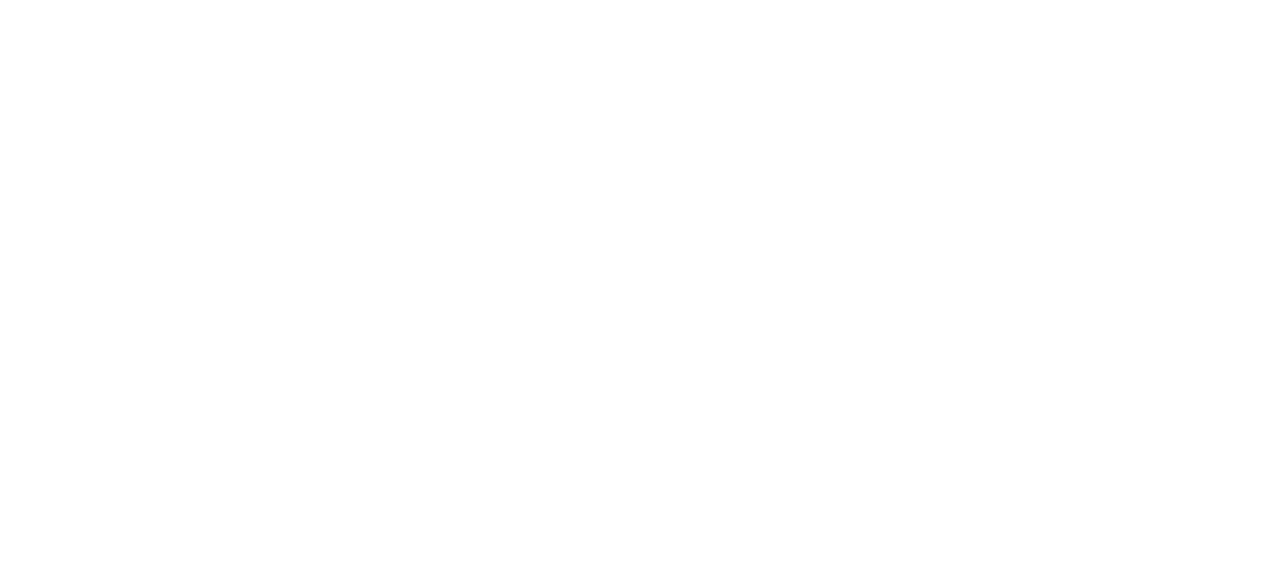 scroll, scrollTop: 0, scrollLeft: 0, axis: both 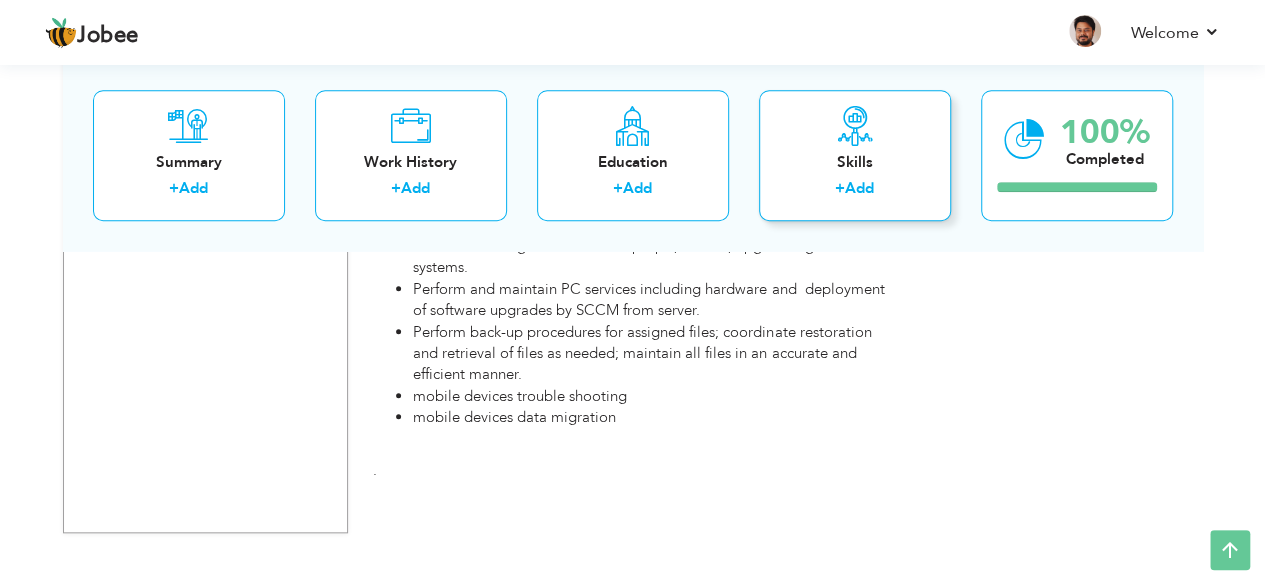 click on "+  Add" at bounding box center (855, 192) 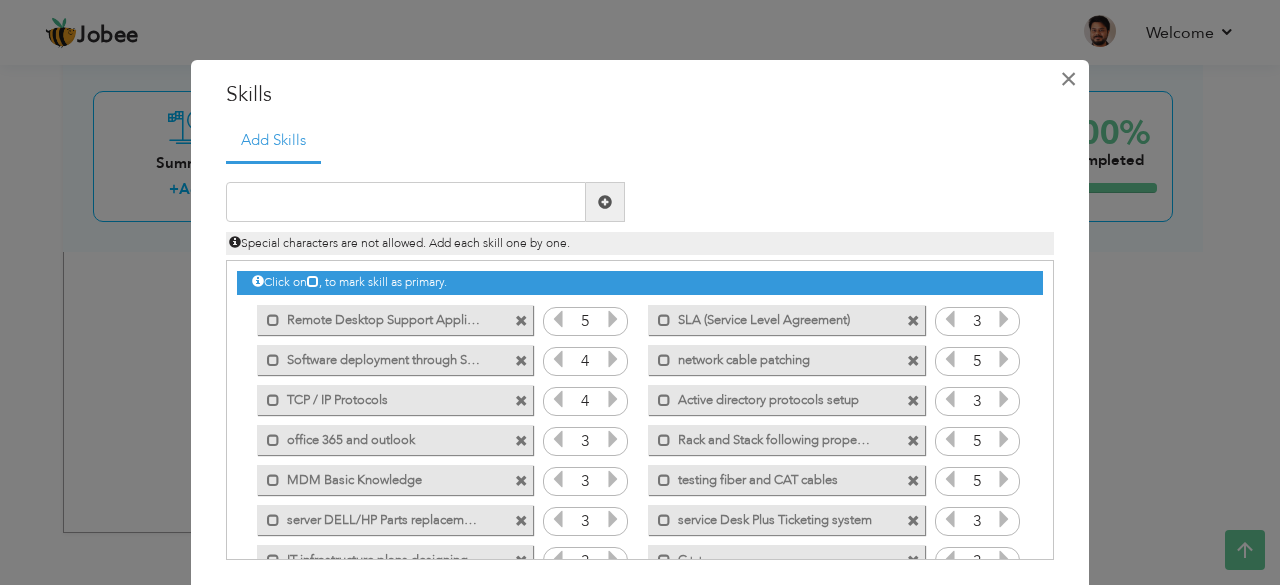 click on "×" at bounding box center [1068, 79] 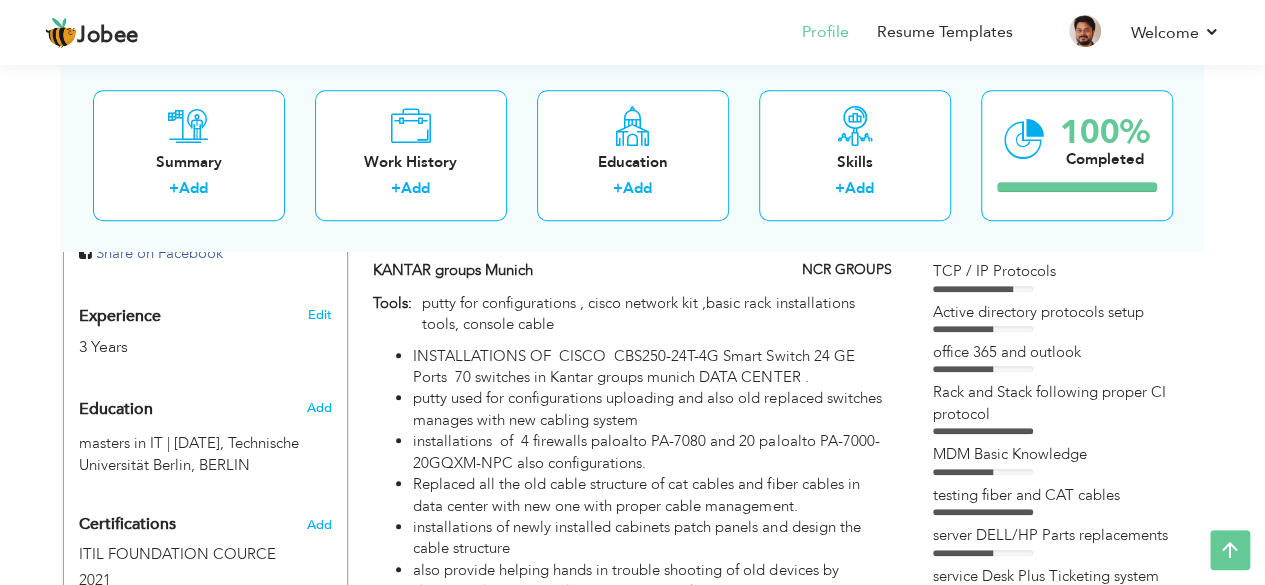 scroll, scrollTop: 715, scrollLeft: 0, axis: vertical 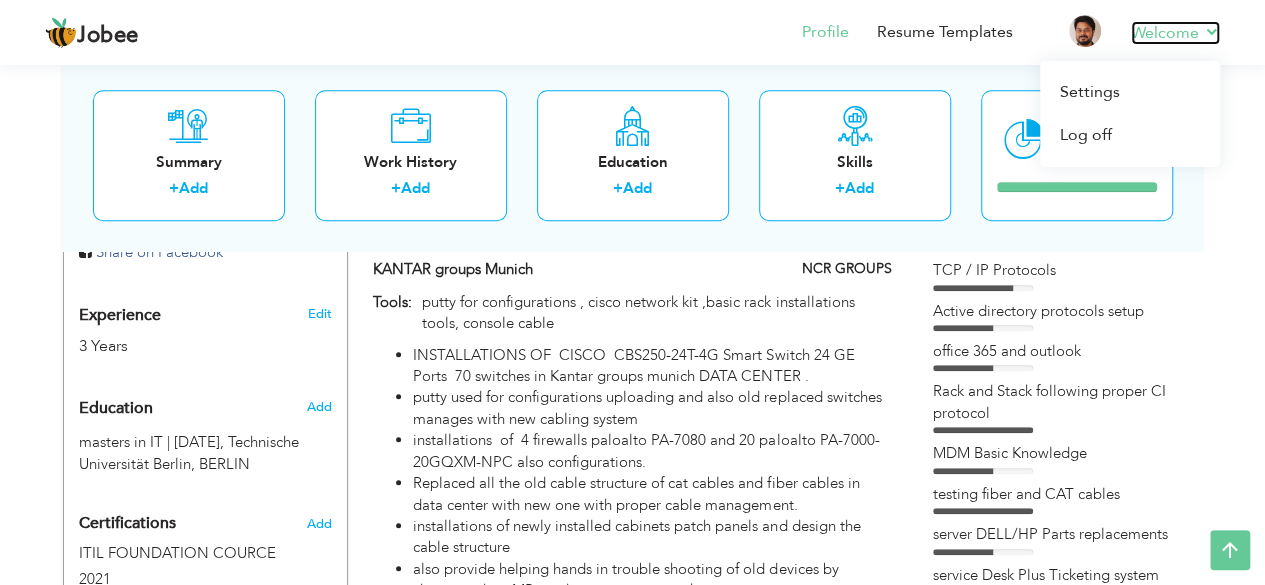 click on "Welcome" at bounding box center [1175, 33] 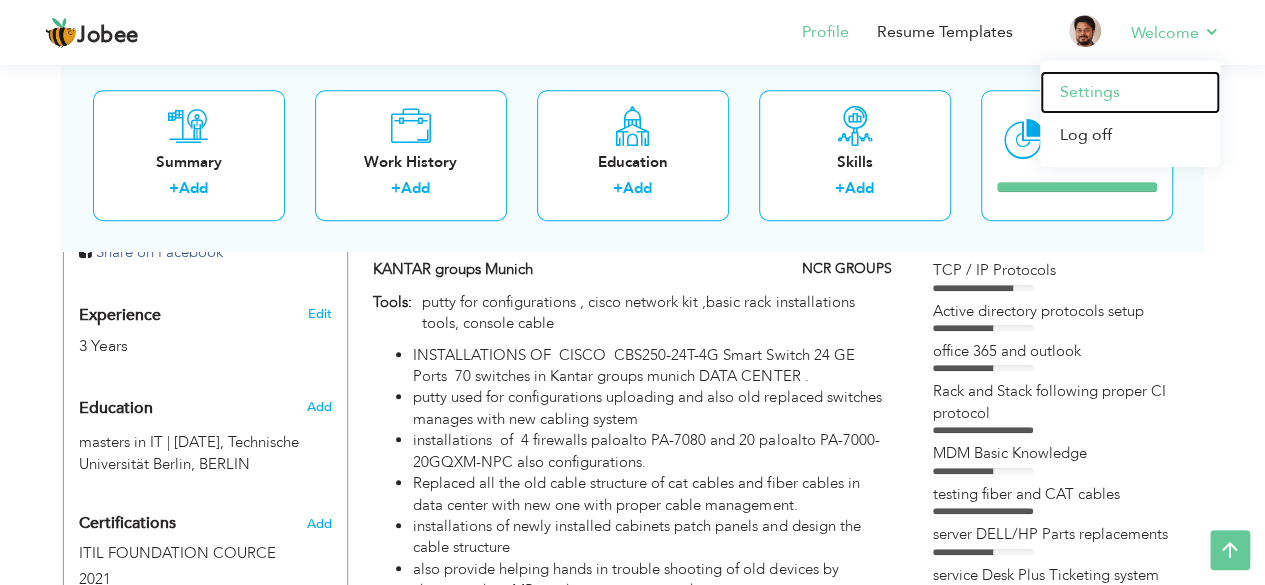 click on "Settings" at bounding box center (1130, 92) 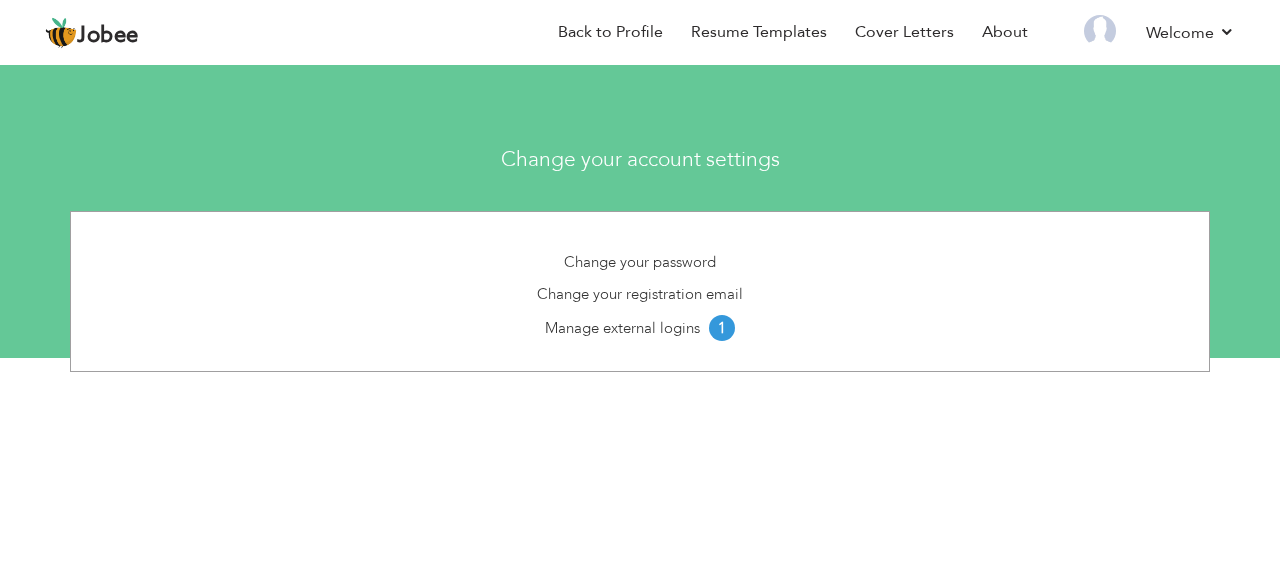 scroll, scrollTop: 0, scrollLeft: 0, axis: both 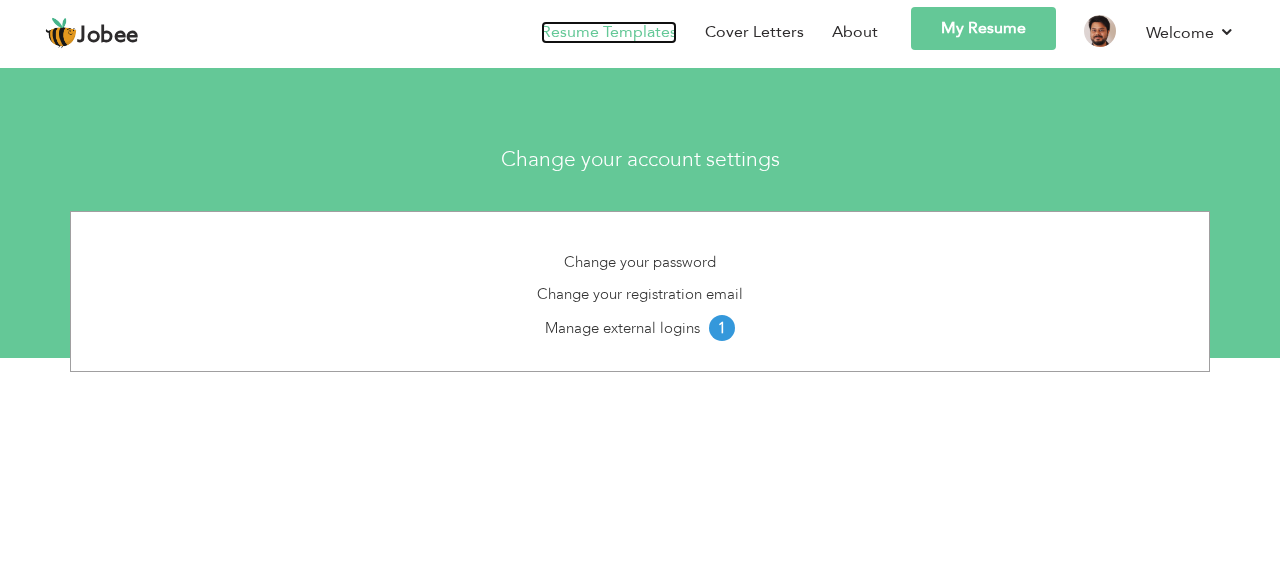 click on "Resume Templates" at bounding box center [609, 32] 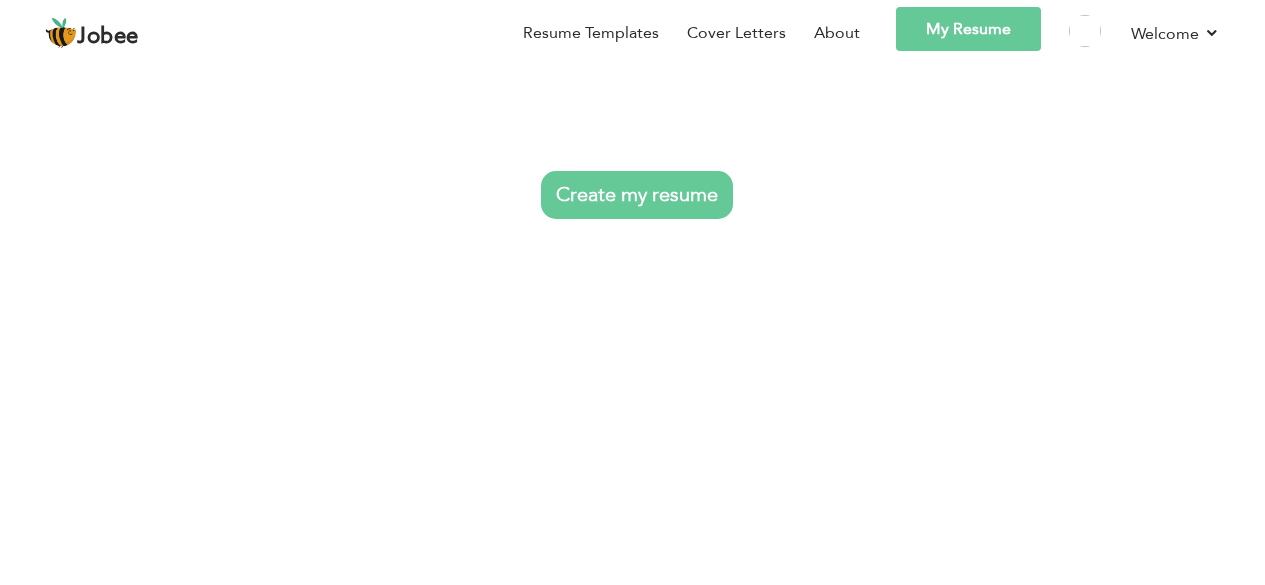 scroll, scrollTop: 0, scrollLeft: 0, axis: both 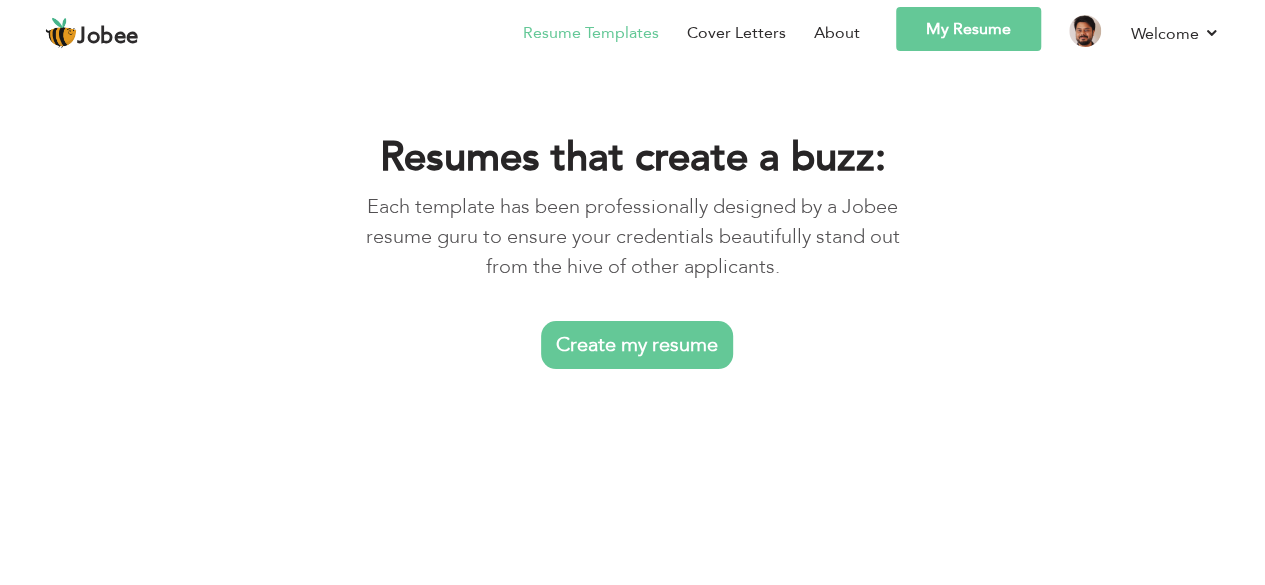 click on "My Resume" at bounding box center (968, 29) 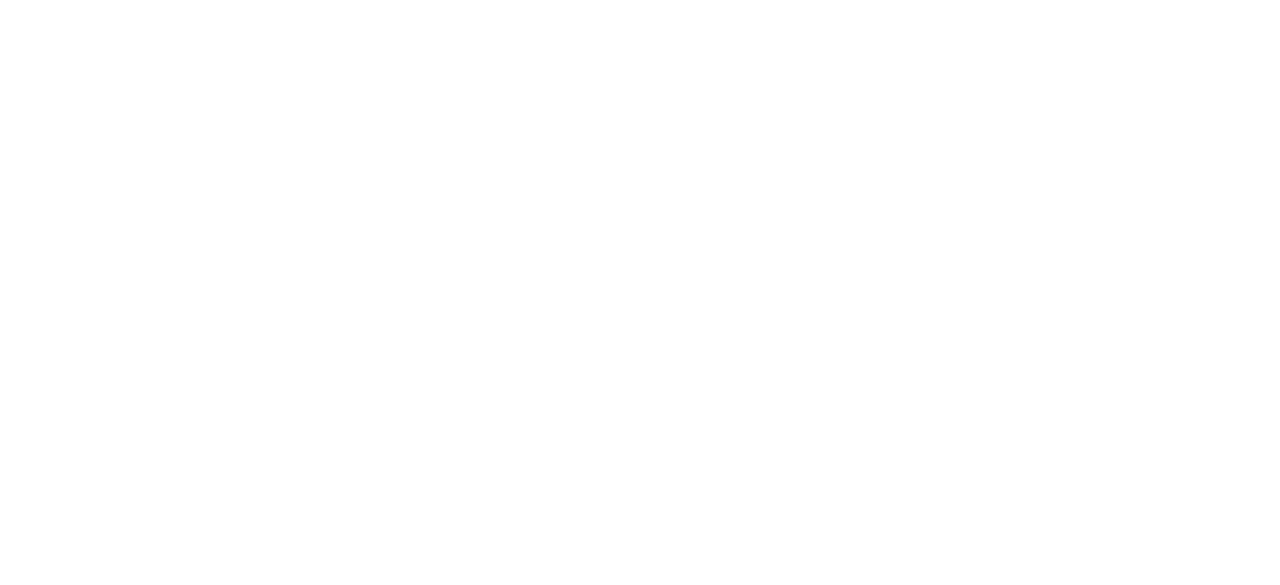 scroll, scrollTop: 0, scrollLeft: 0, axis: both 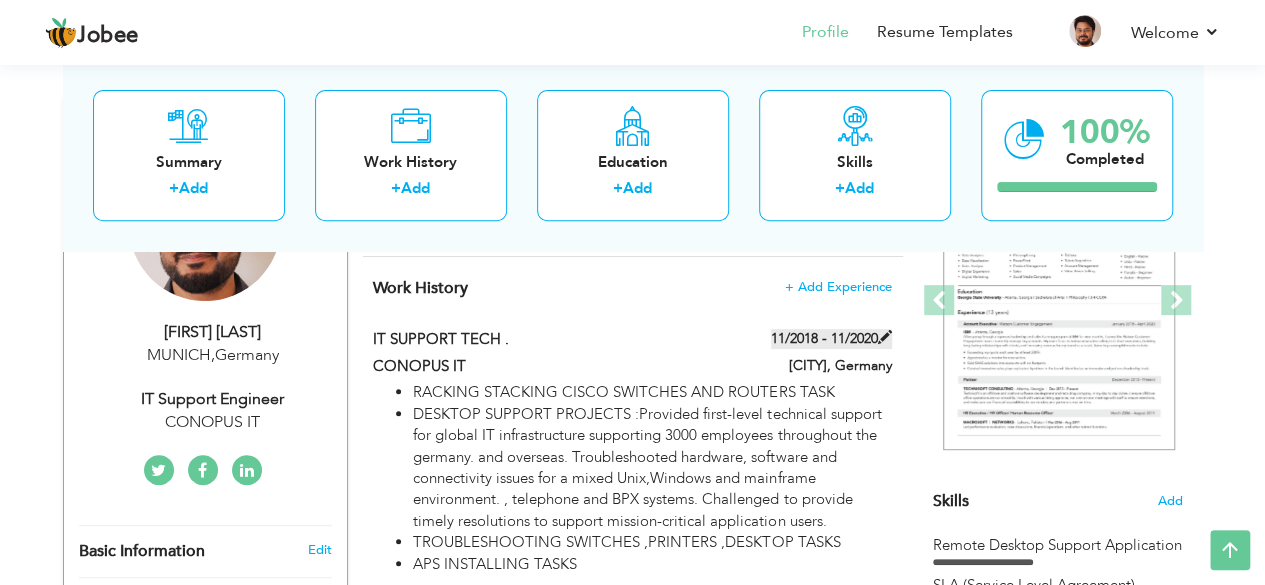 click at bounding box center [885, 337] 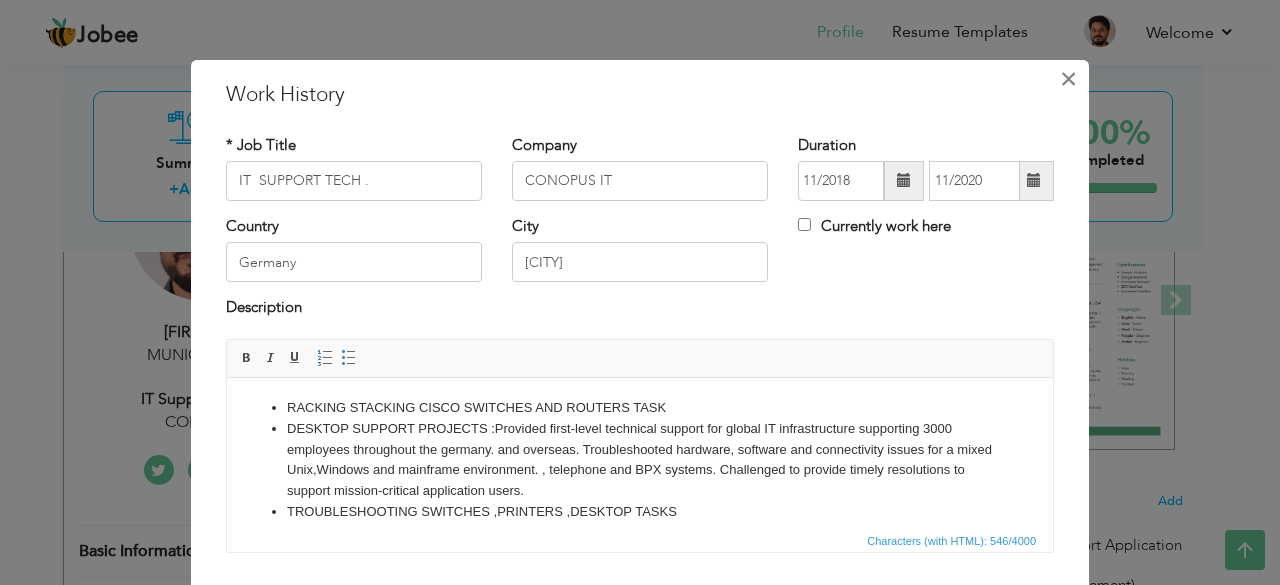 click on "×" at bounding box center [1068, 79] 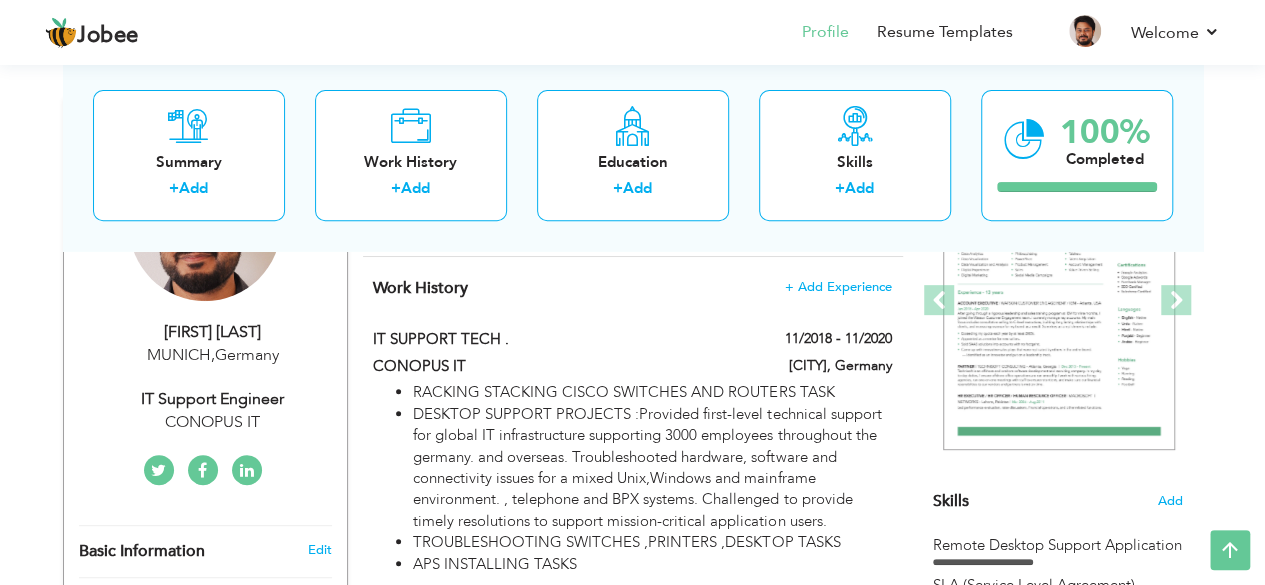 click on "hassan shafique" at bounding box center [213, 332] 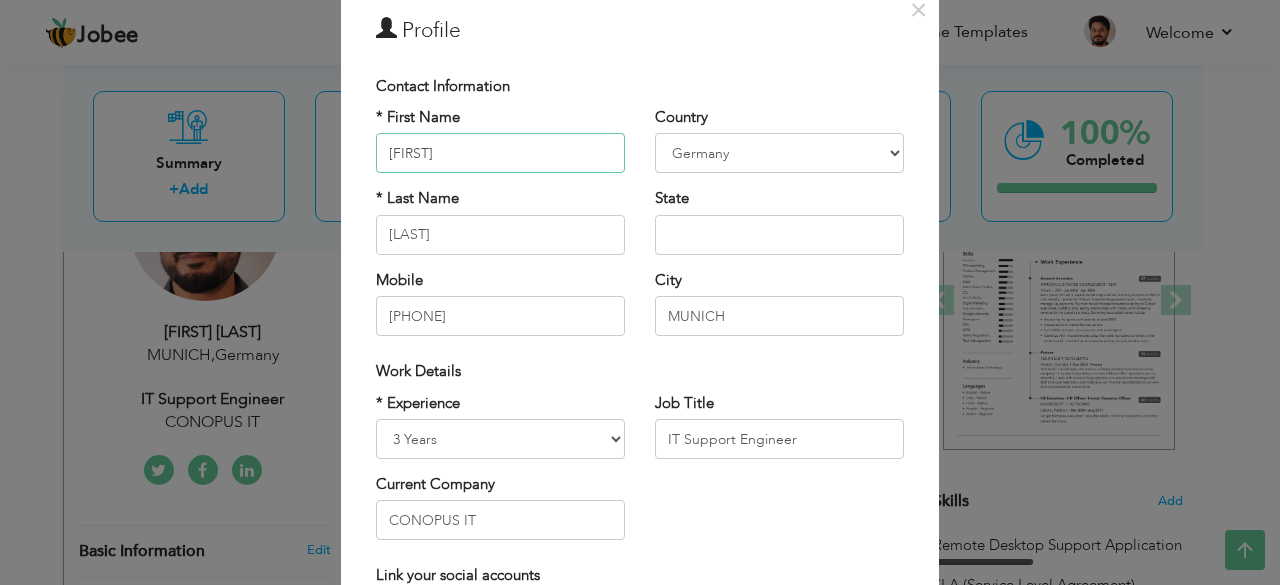 scroll, scrollTop: 85, scrollLeft: 0, axis: vertical 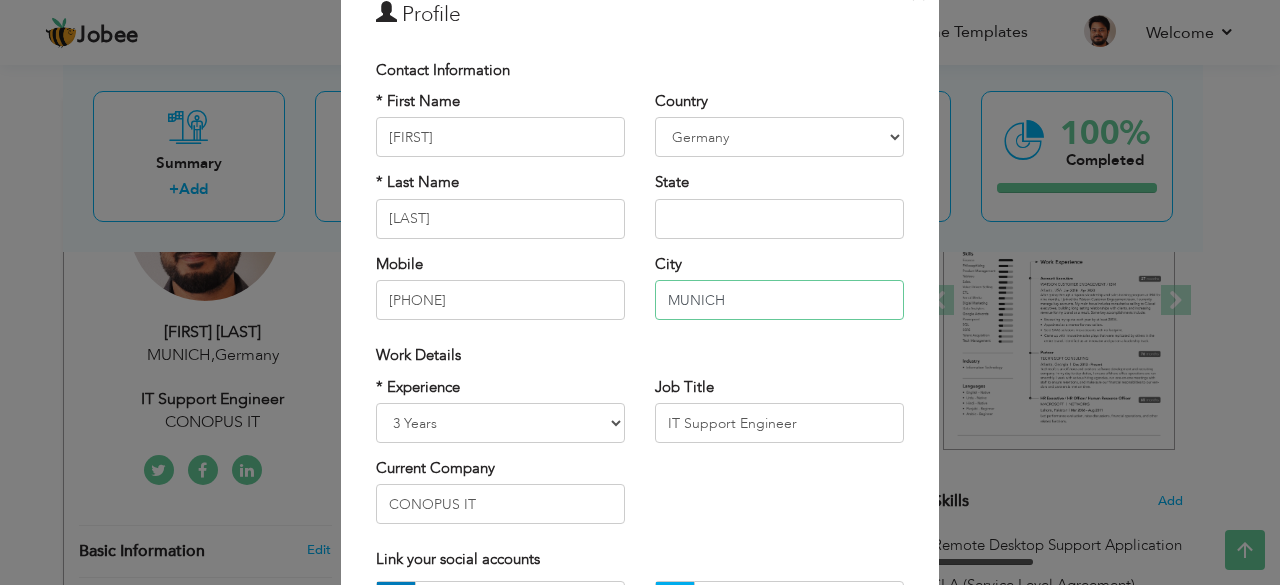 click on "MUNICH" at bounding box center (779, 300) 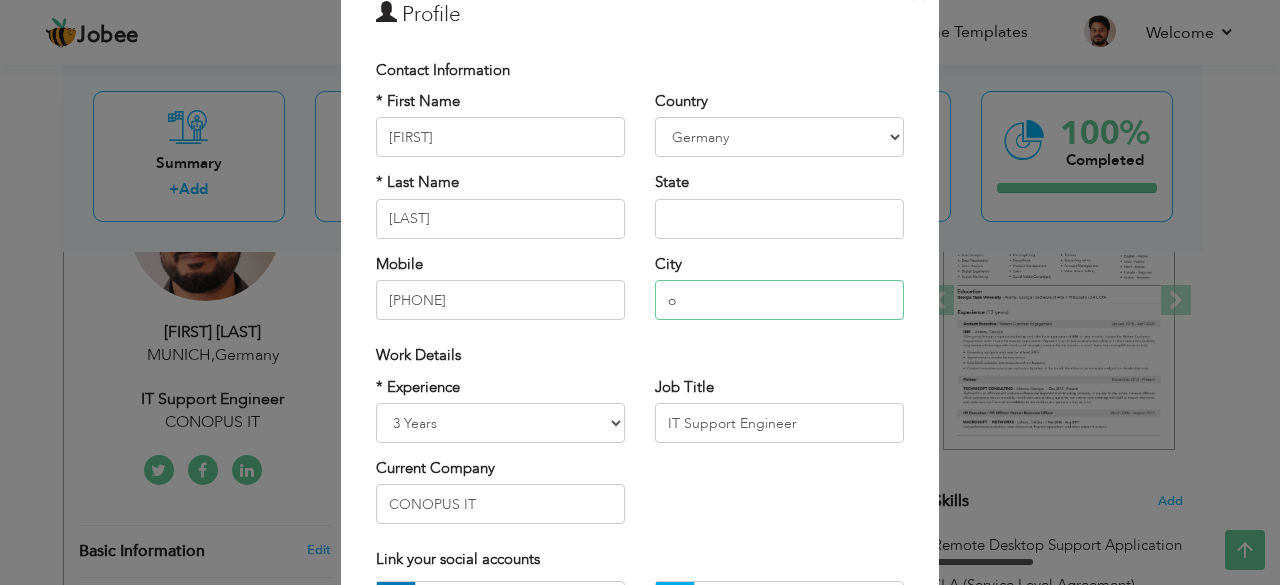 type on "Oberschleißheim" 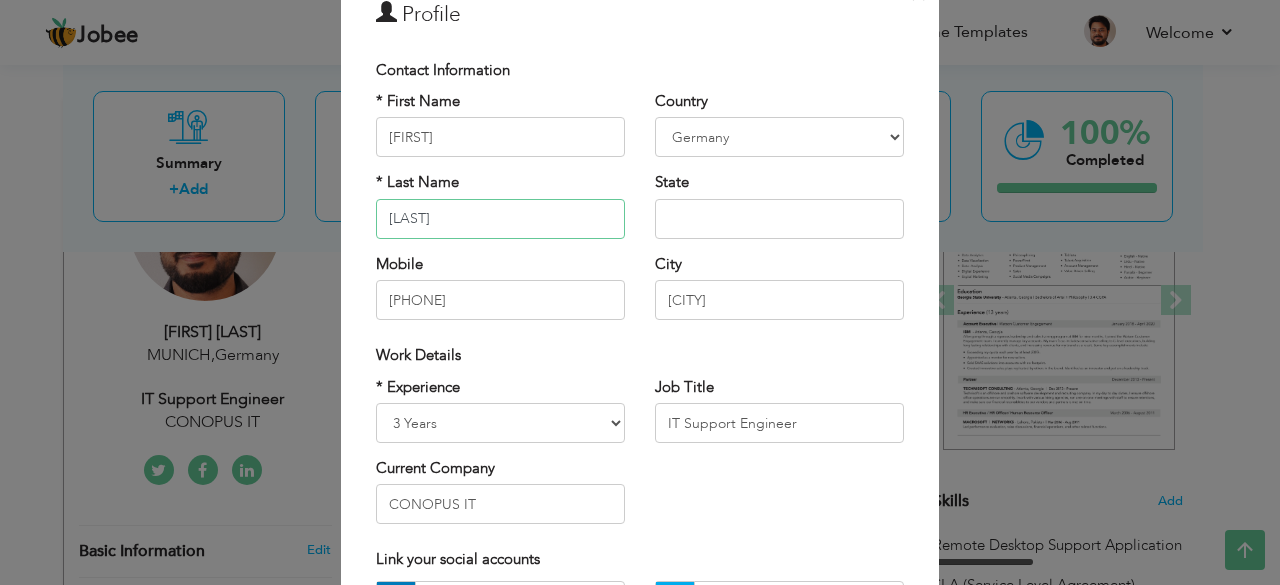 type on "Shafique" 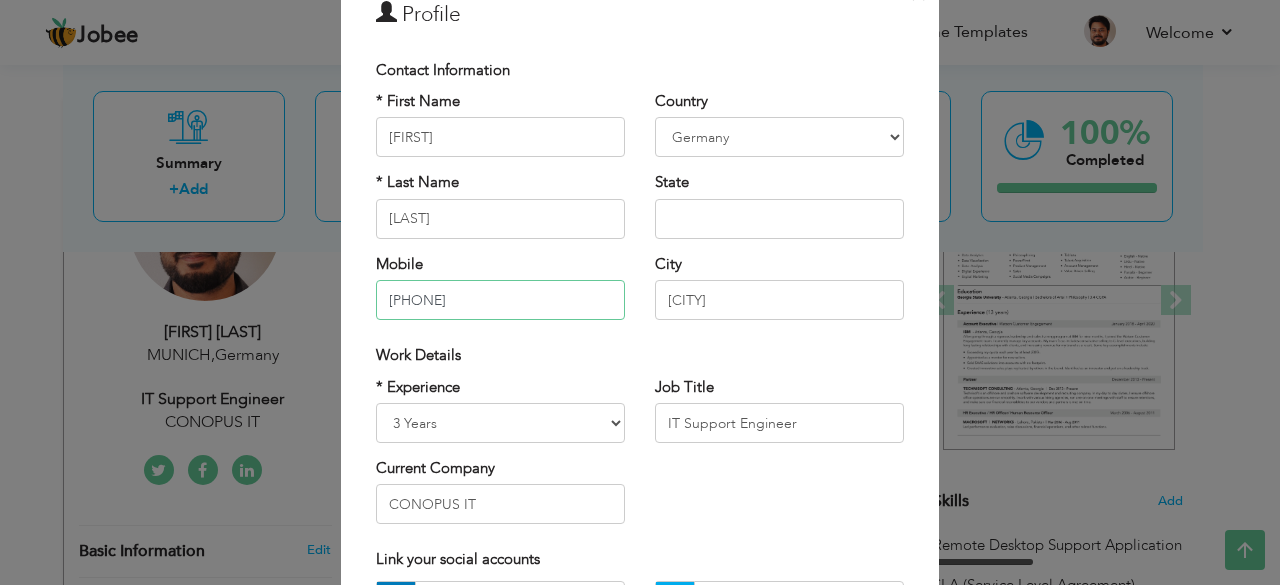 type on "017667140792" 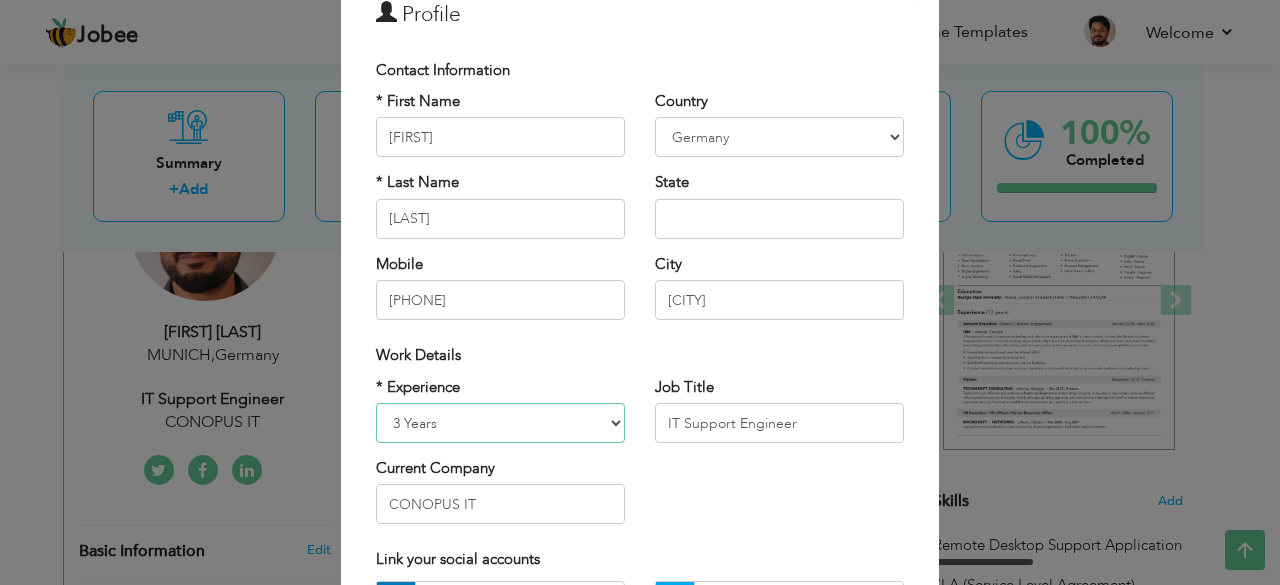 click on "Entry Level Less than 1 Year 1 Year 2 Years 3 Years 4 Years 5 Years 6 Years 7 Years 8 Years 9 Years 10 Years 11 Years 12 Years 13 Years 14 Years 15 Years 16 Years 17 Years 18 Years 19 Years 20 Years 21 Years 22 Years 23 Years 24 Years 25 Years 26 Years 27 Years 28 Years 29 Years 30 Years 31 Years 32 Years 33 Years 34 Years 35 Years More than 35 Years" at bounding box center (500, 423) 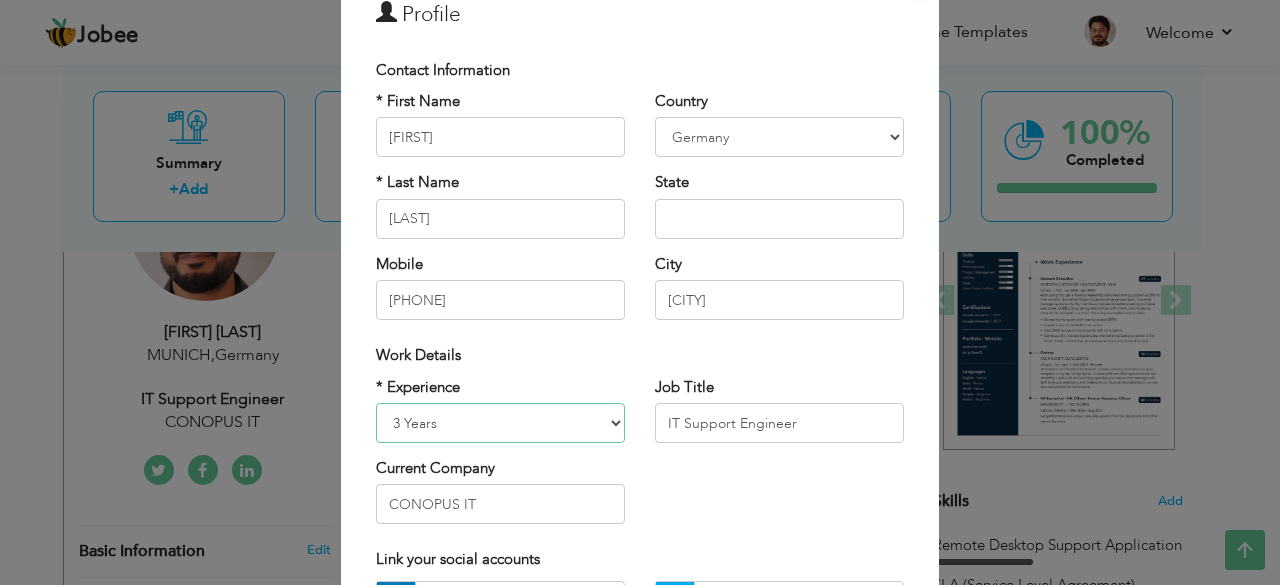 select on "number:7" 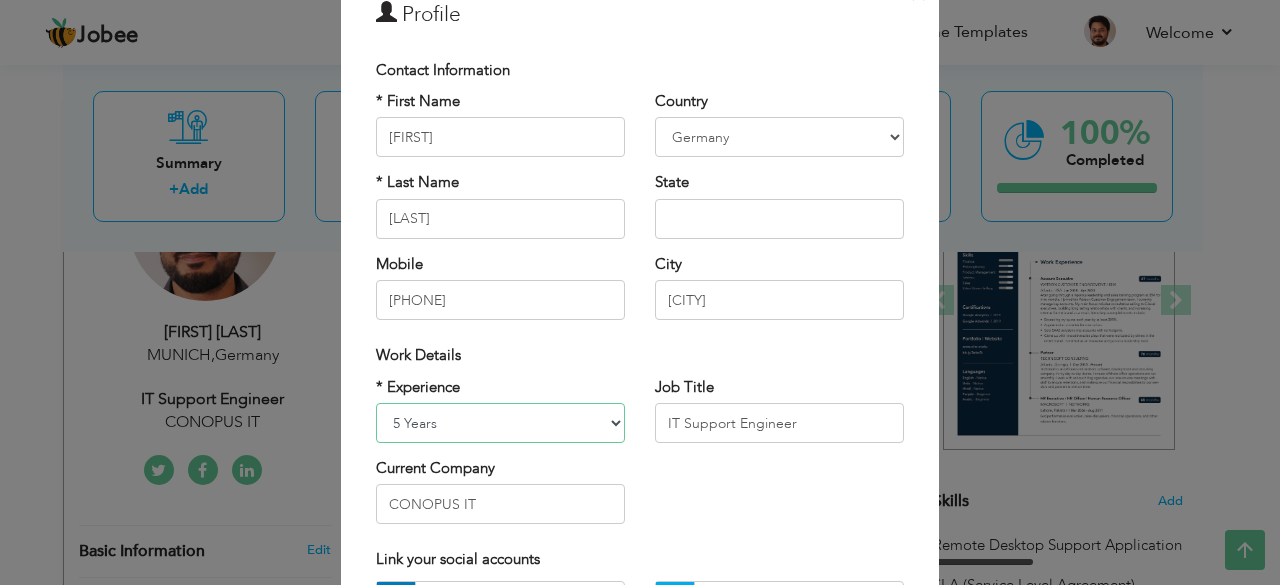 click on "Entry Level Less than 1 Year 1 Year 2 Years 3 Years 4 Years 5 Years 6 Years 7 Years 8 Years 9 Years 10 Years 11 Years 12 Years 13 Years 14 Years 15 Years 16 Years 17 Years 18 Years 19 Years 20 Years 21 Years 22 Years 23 Years 24 Years 25 Years 26 Years 27 Years 28 Years 29 Years 30 Years 31 Years 32 Years 33 Years 34 Years 35 Years More than 35 Years" at bounding box center [500, 423] 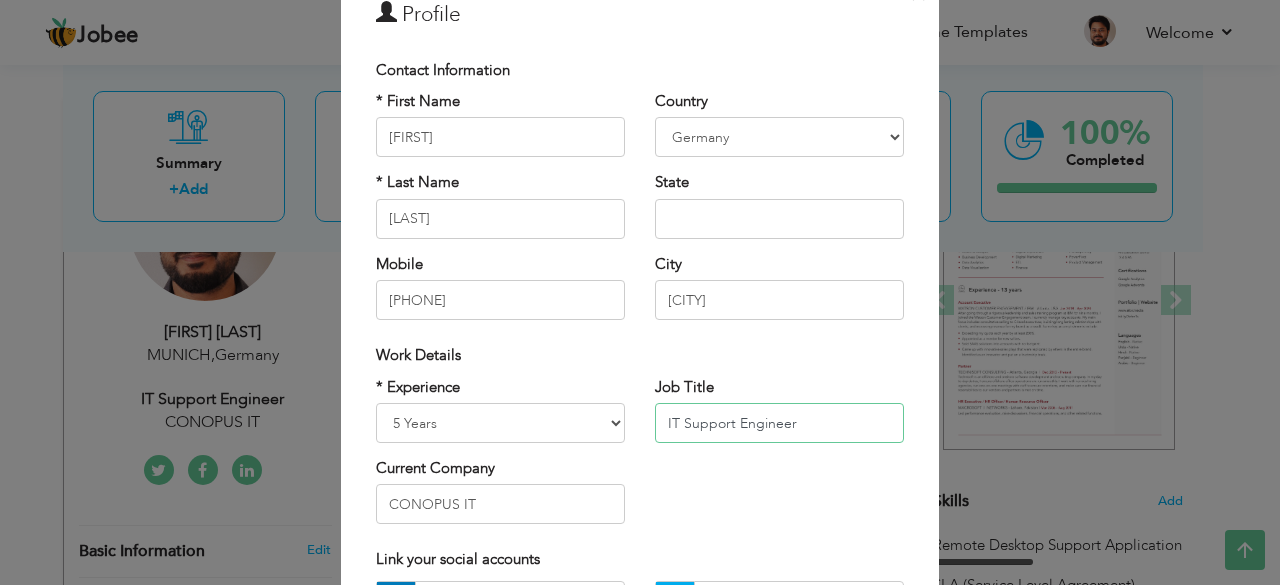 click on "IT Support Engineer" at bounding box center [779, 423] 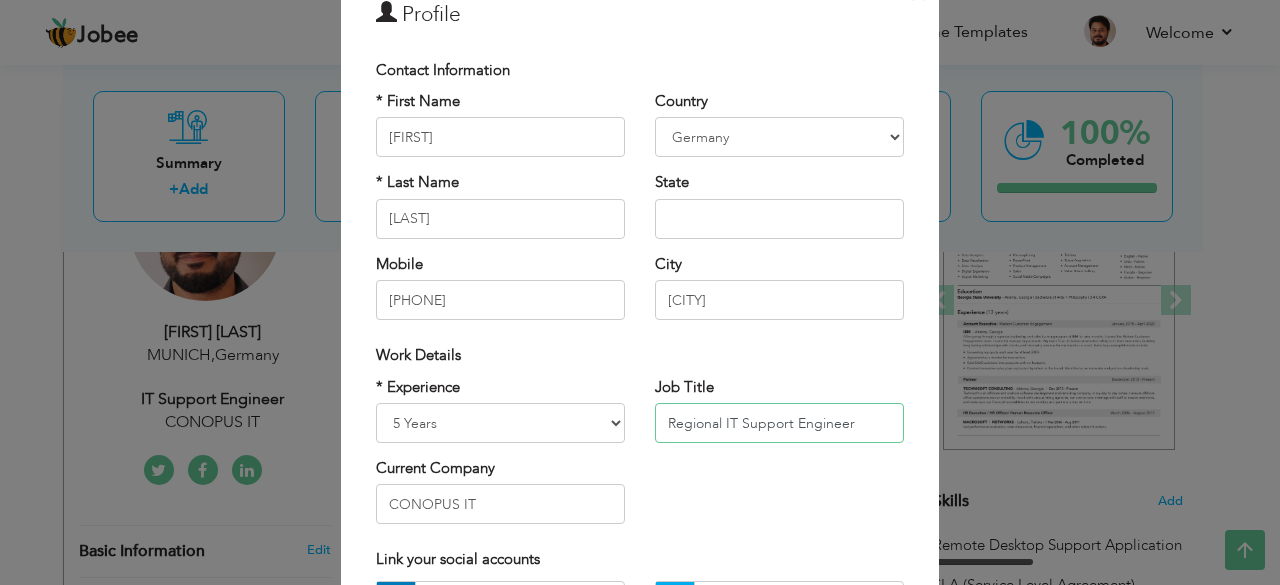 click on "Regional IT Support Engineer" at bounding box center (779, 423) 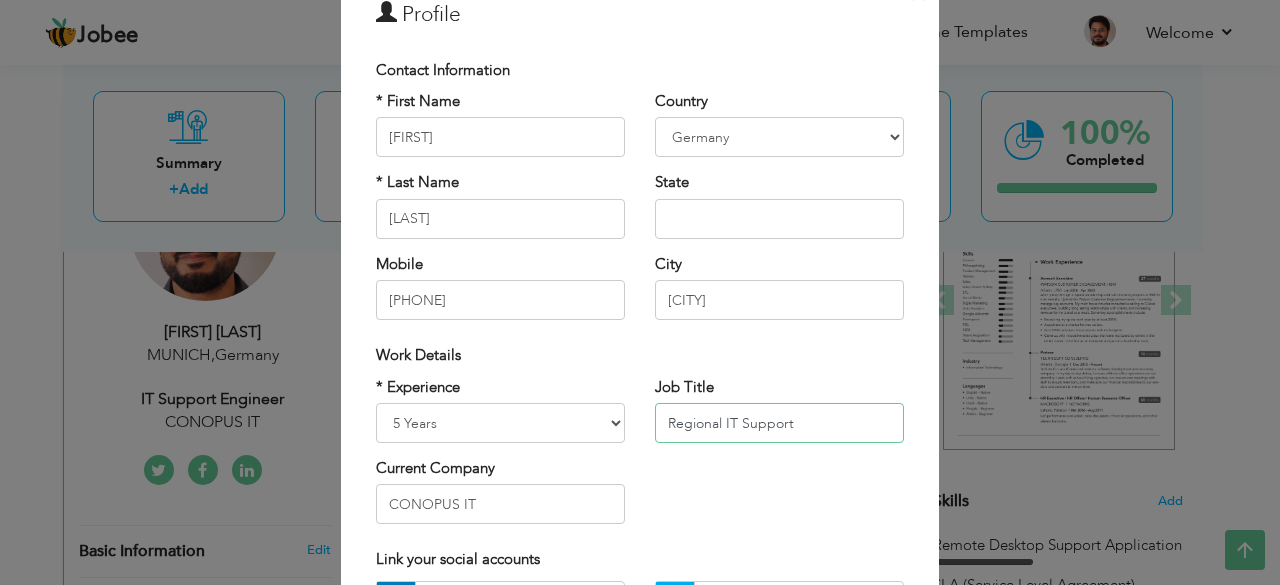 paste on "specialist" 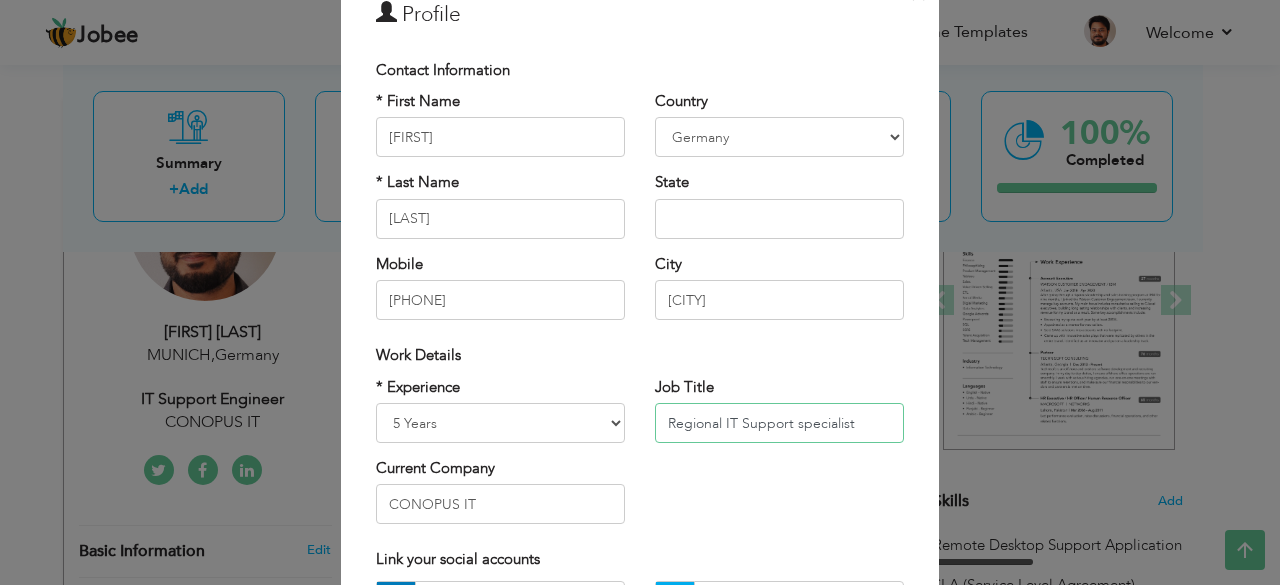 click on "Regional IT Support specialist" at bounding box center [779, 423] 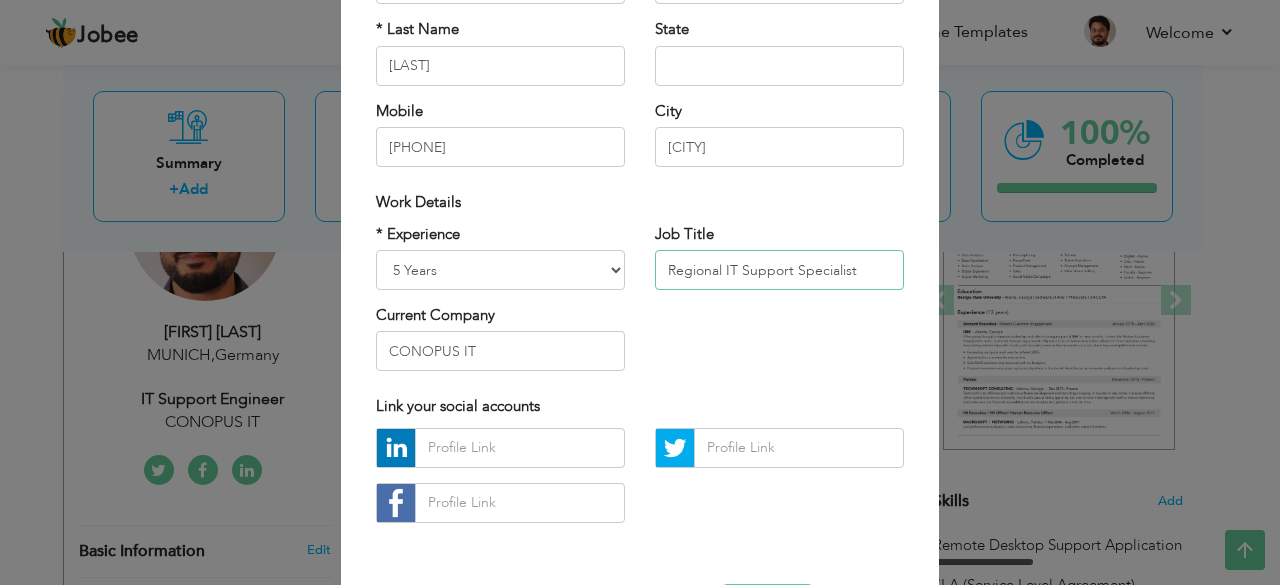 scroll, scrollTop: 244, scrollLeft: 0, axis: vertical 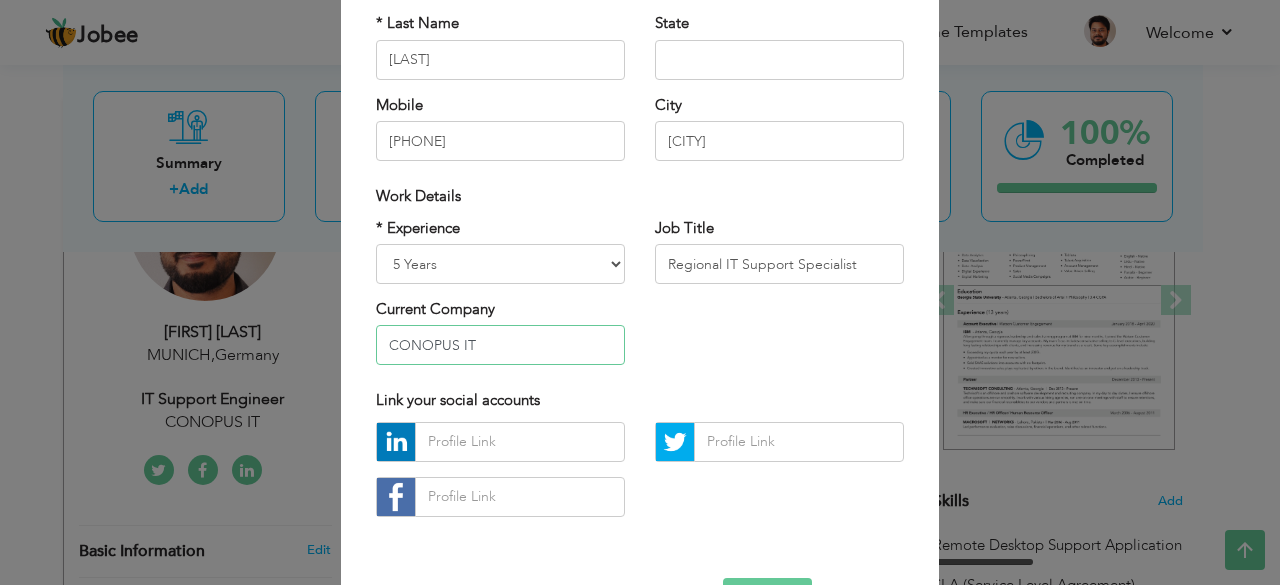 click on "CONOPUS IT" at bounding box center (500, 345) 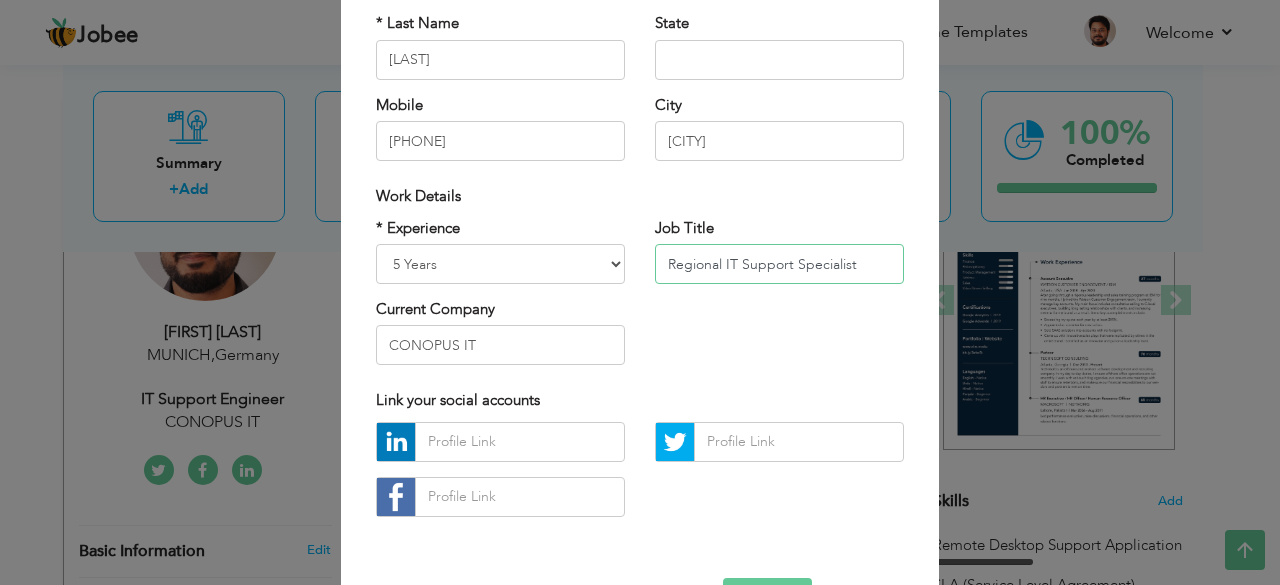 click on "Regional IT Support Specialist" at bounding box center (779, 264) 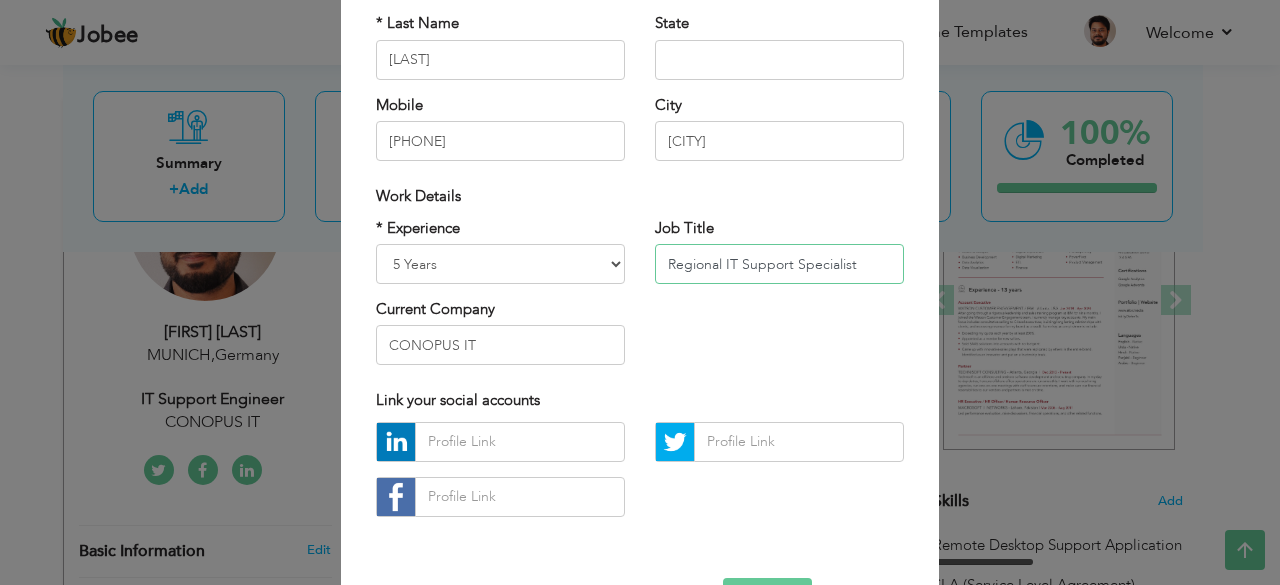 paste on "specialist at LinkedIn" 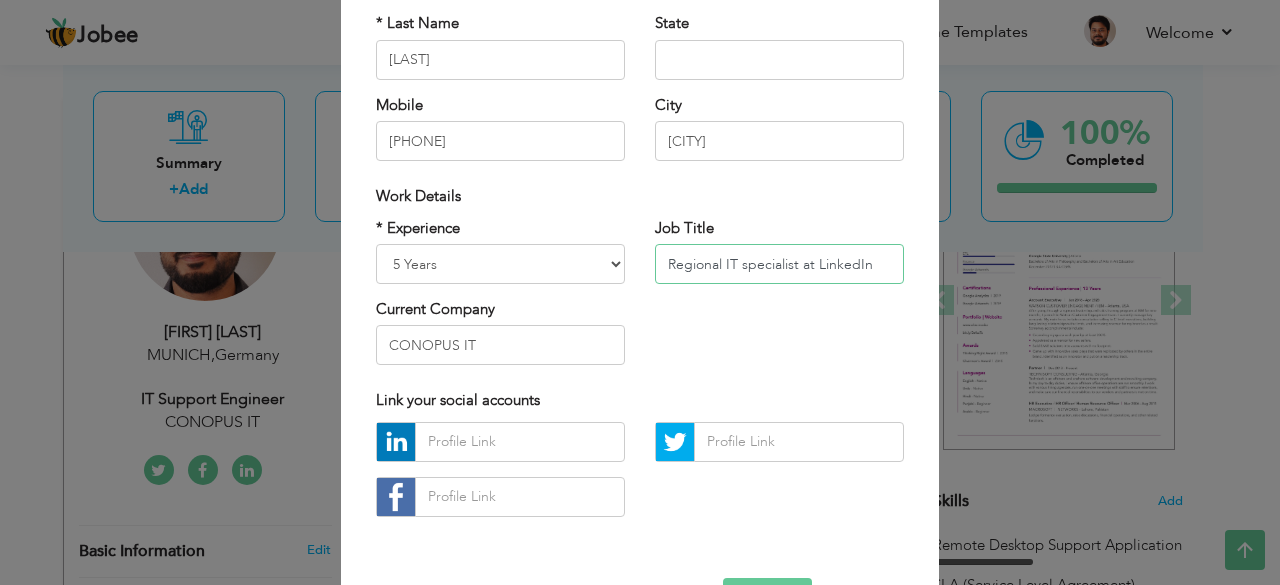 drag, startPoint x: 796, startPoint y: 262, endPoint x: 871, endPoint y: 261, distance: 75.00667 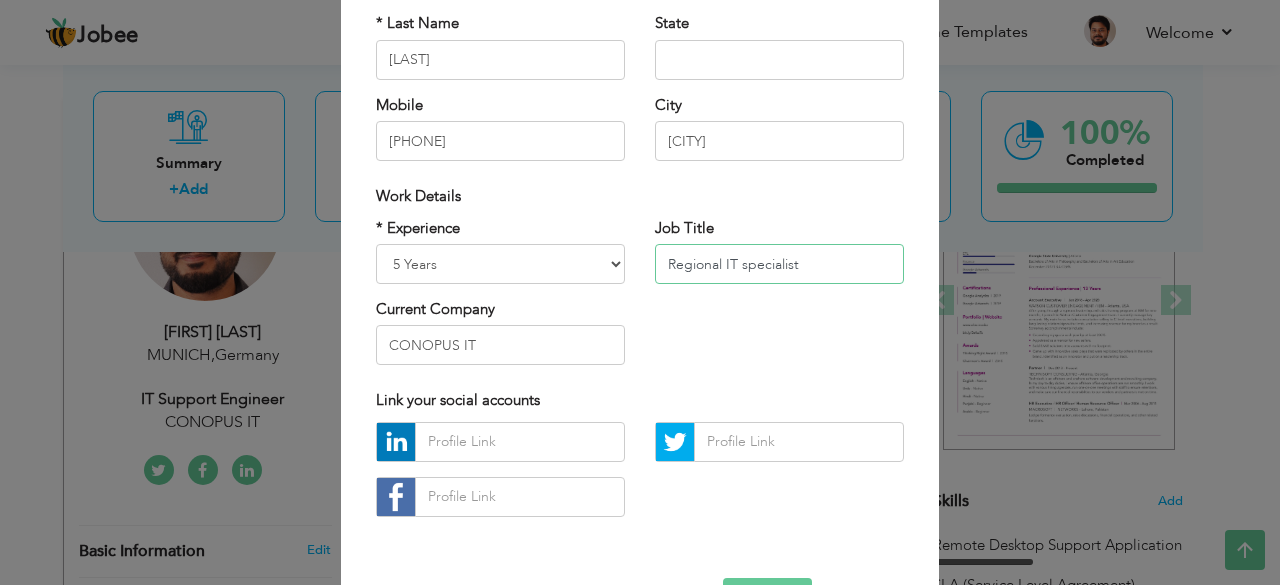 click on "Regional IT specialist" at bounding box center [779, 264] 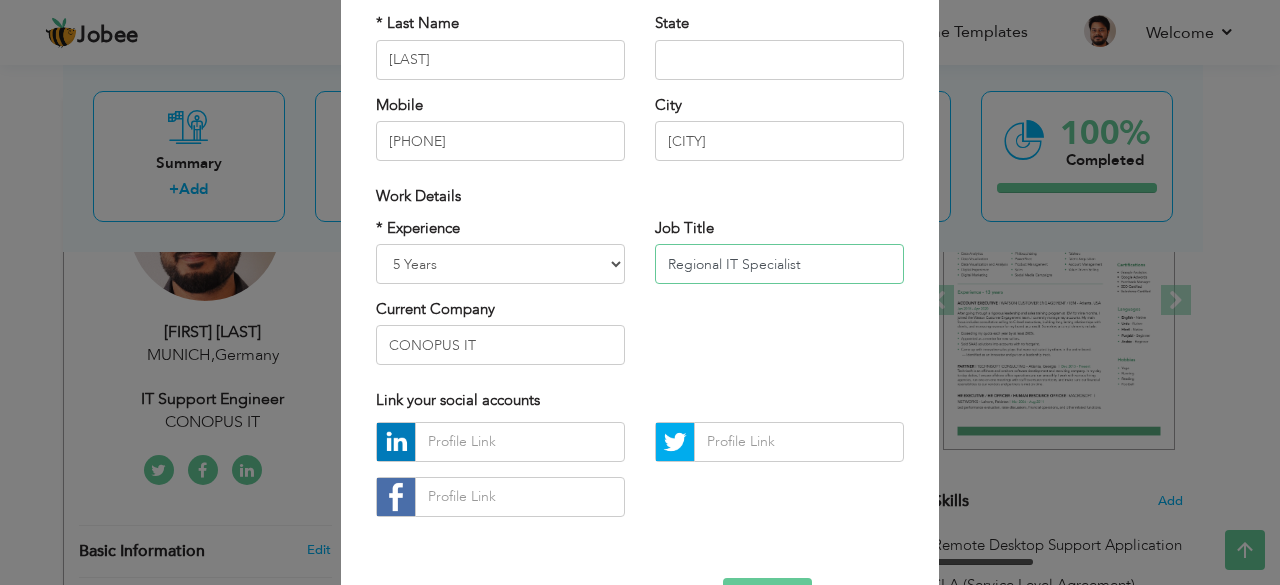 type on "Regional IT Specialist" 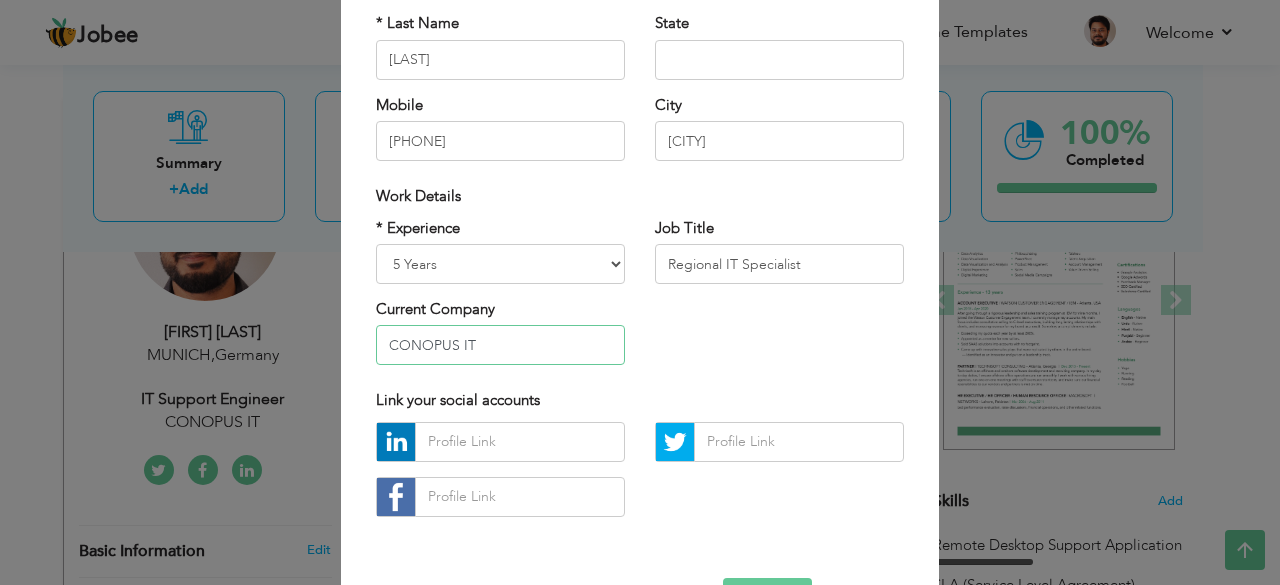 click on "CONOPUS IT" at bounding box center (500, 345) 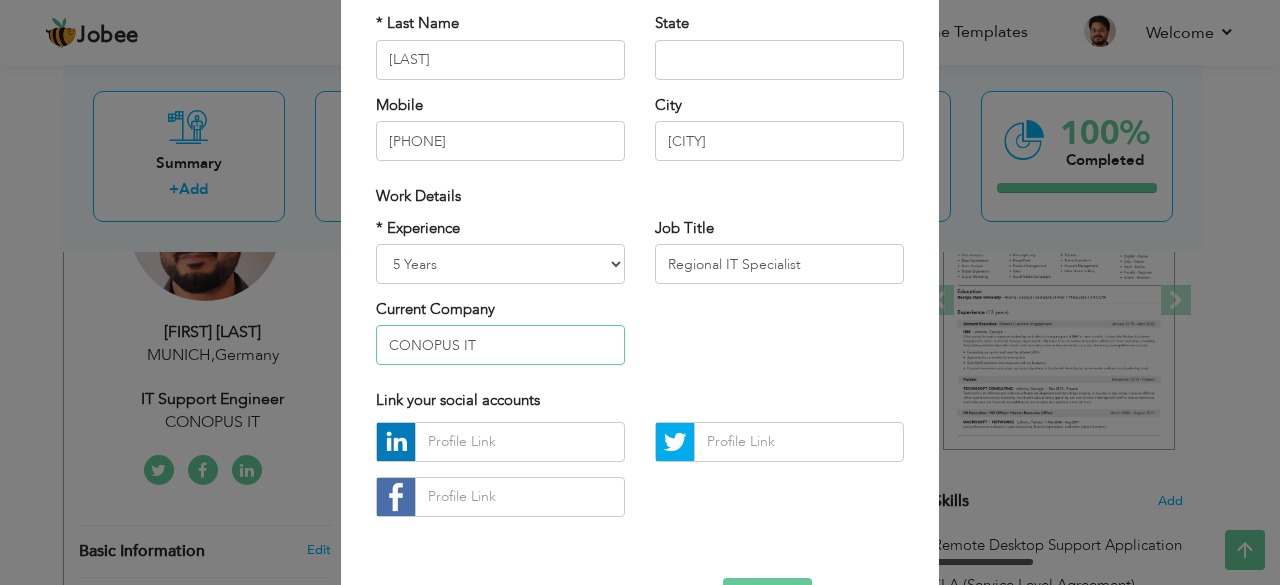 paste on "LinkedIn" 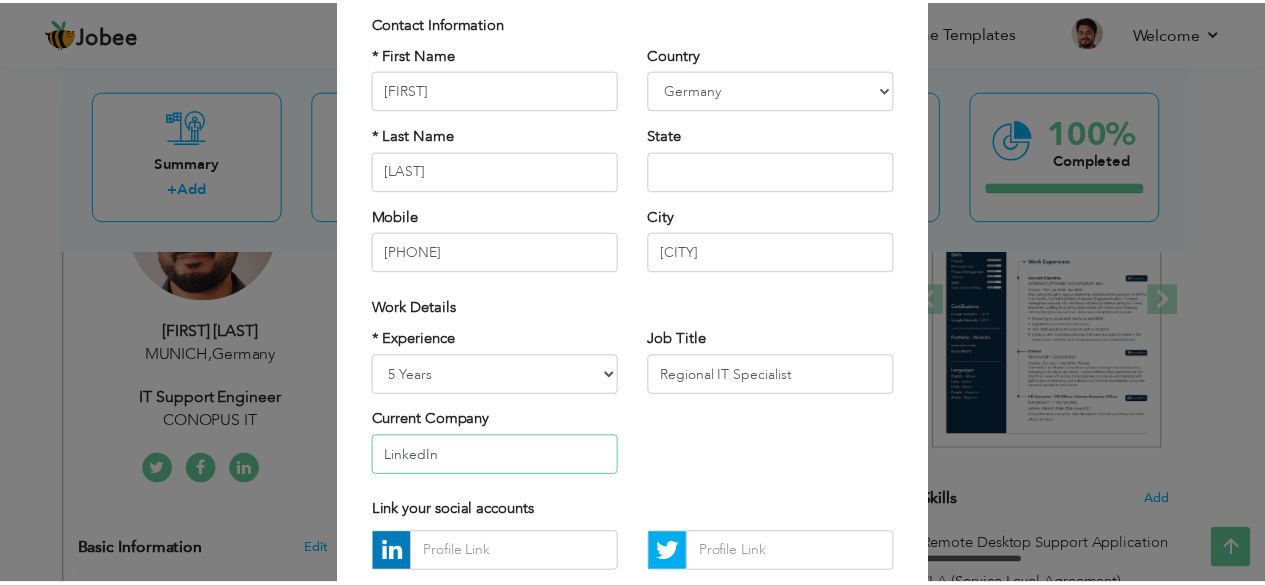 scroll, scrollTop: 311, scrollLeft: 0, axis: vertical 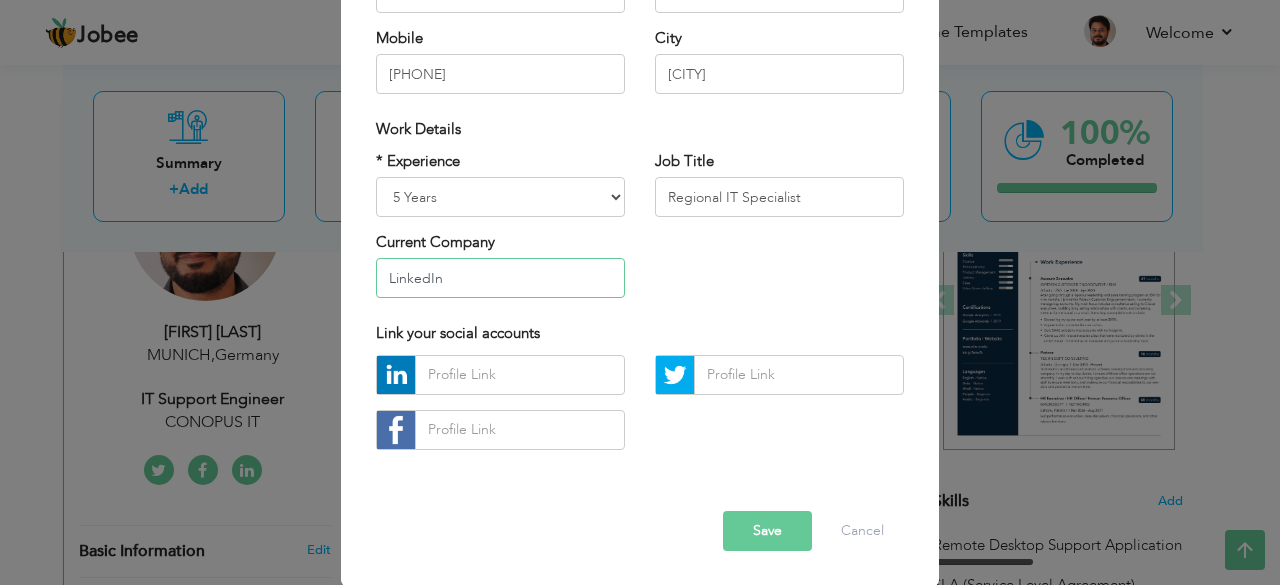 type on "LinkedIn" 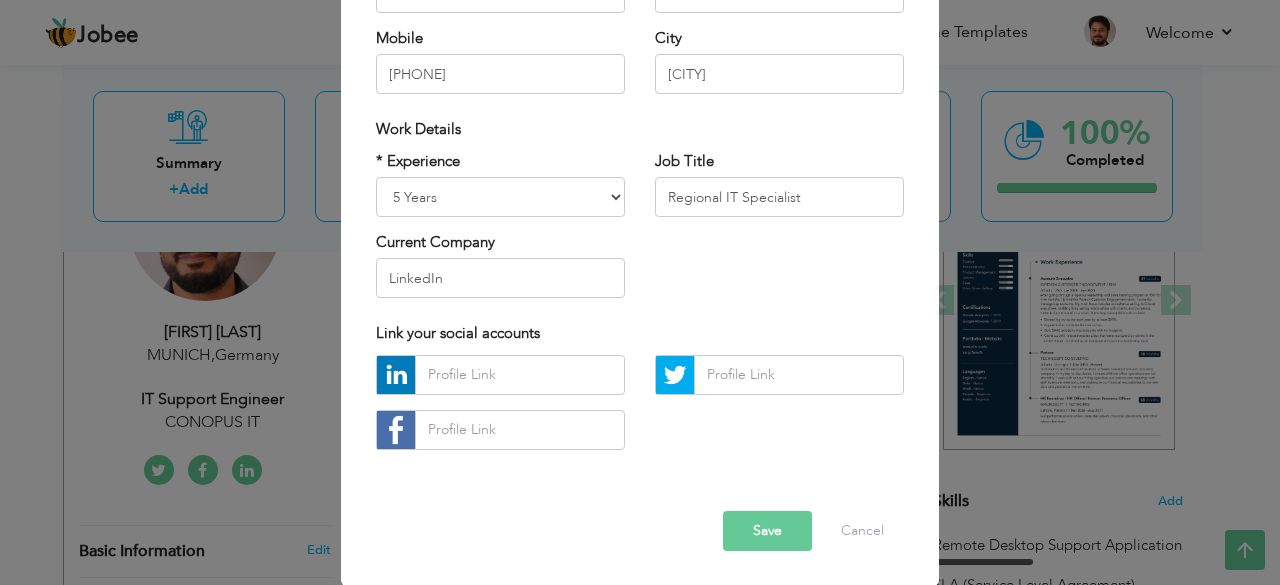 click on "Save" at bounding box center (767, 531) 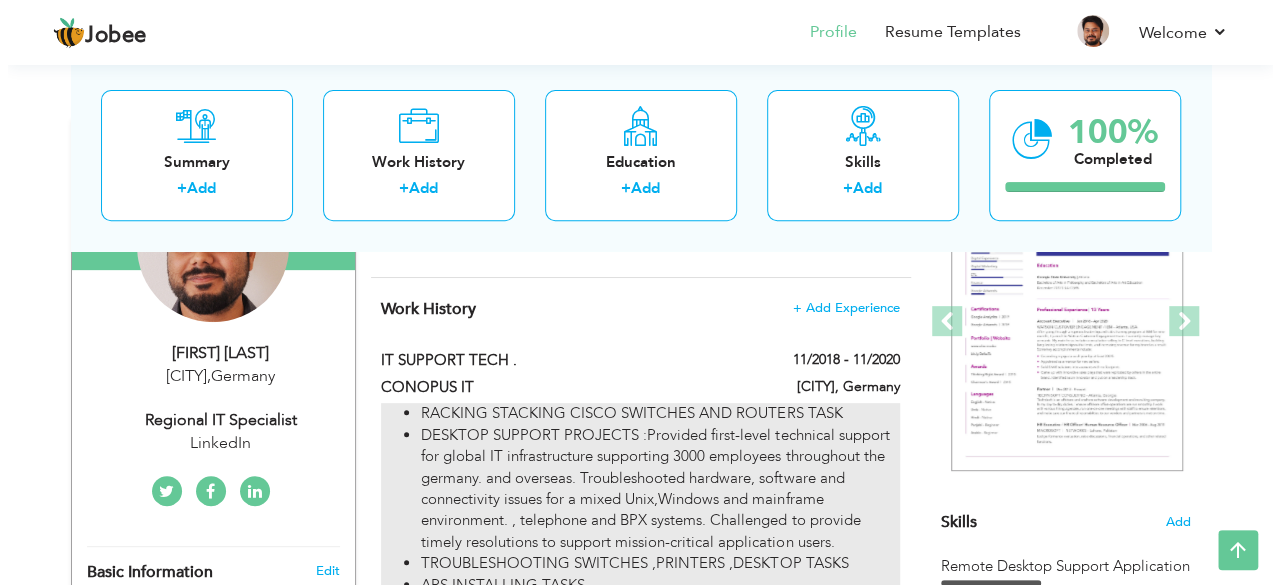 scroll, scrollTop: 251, scrollLeft: 0, axis: vertical 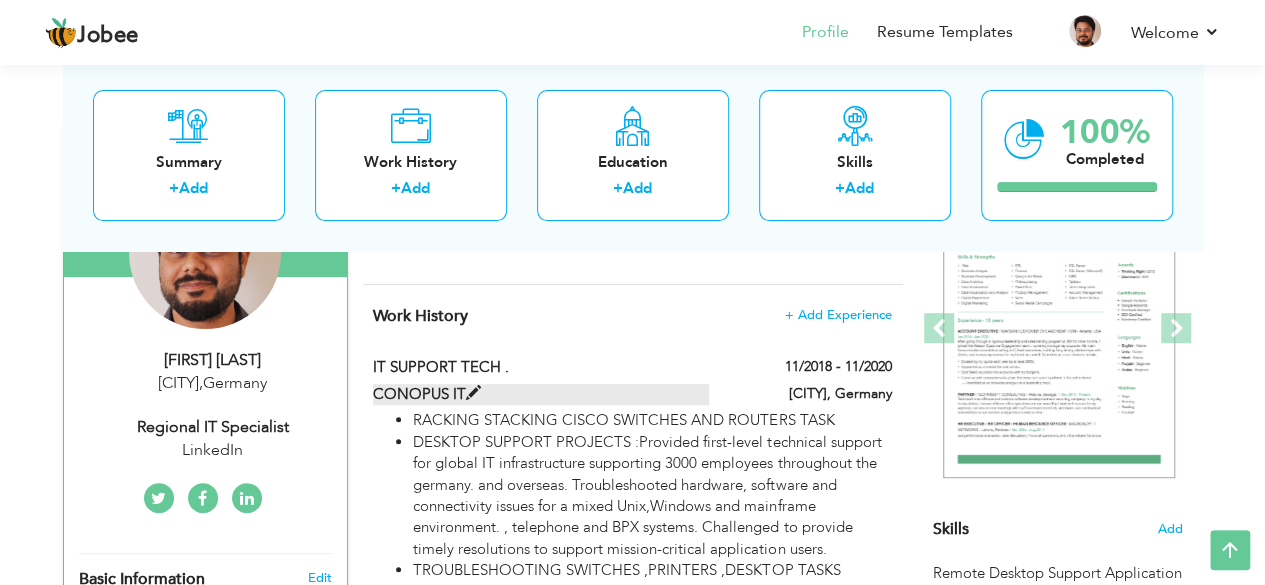 click at bounding box center (473, 393) 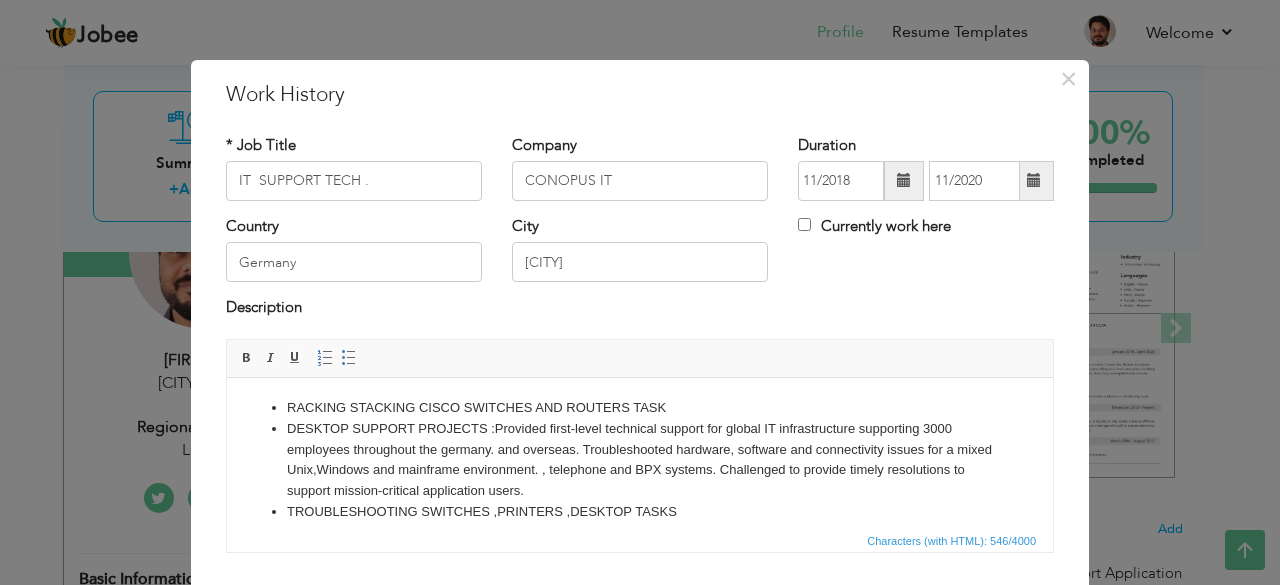 click at bounding box center (904, 181) 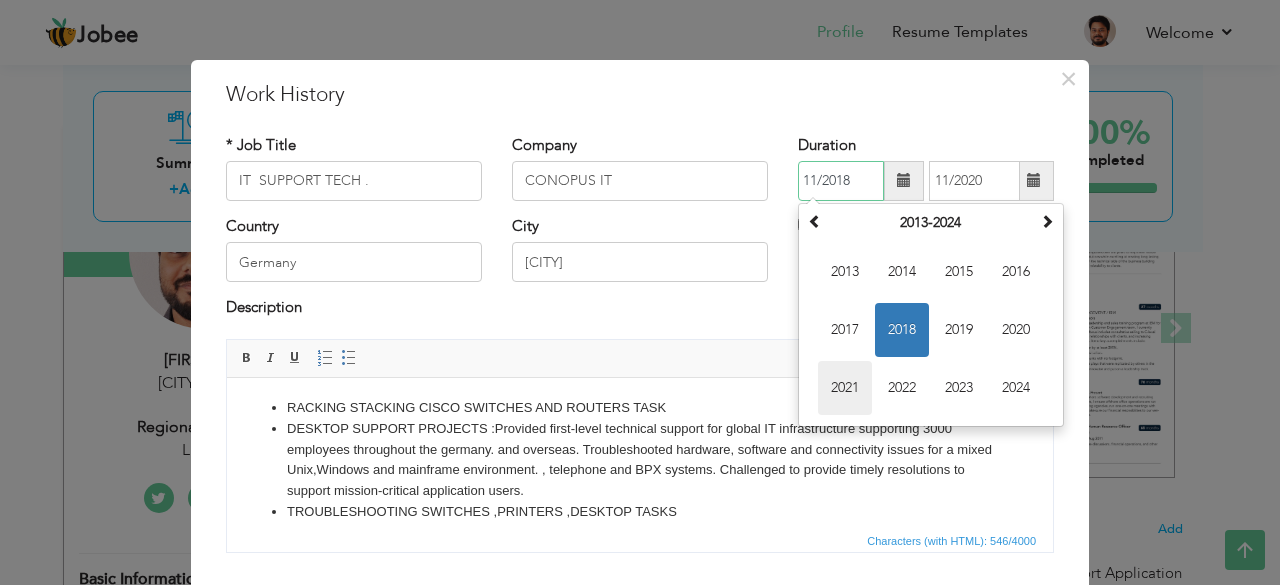 click on "2021" at bounding box center (845, 388) 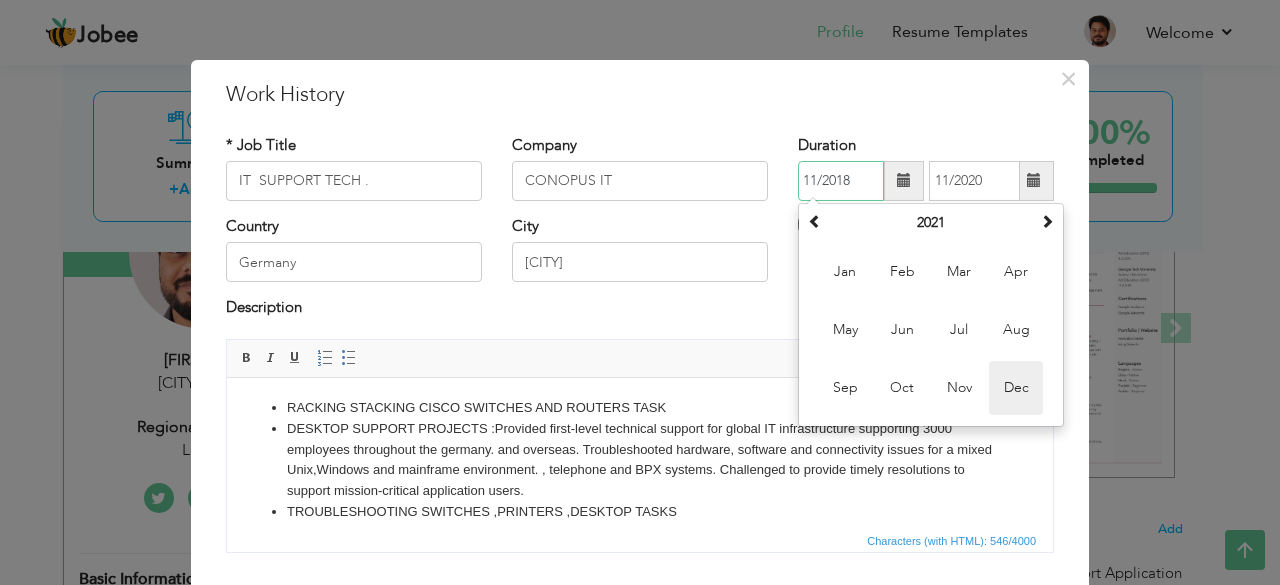 click on "Dec" at bounding box center (1016, 388) 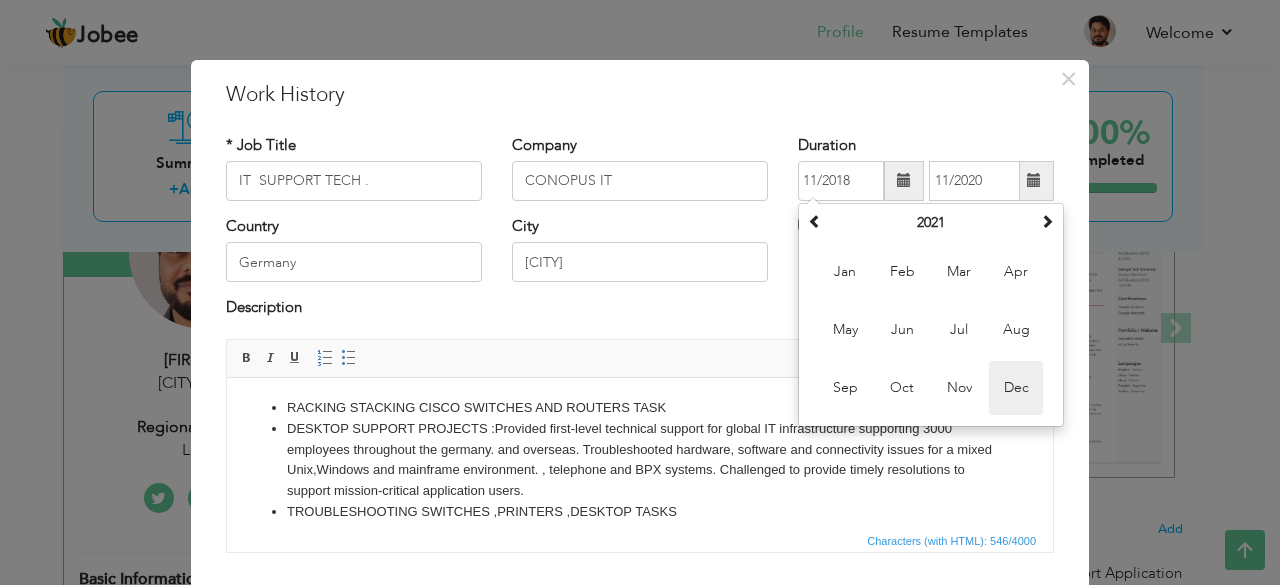 type on "12/2021" 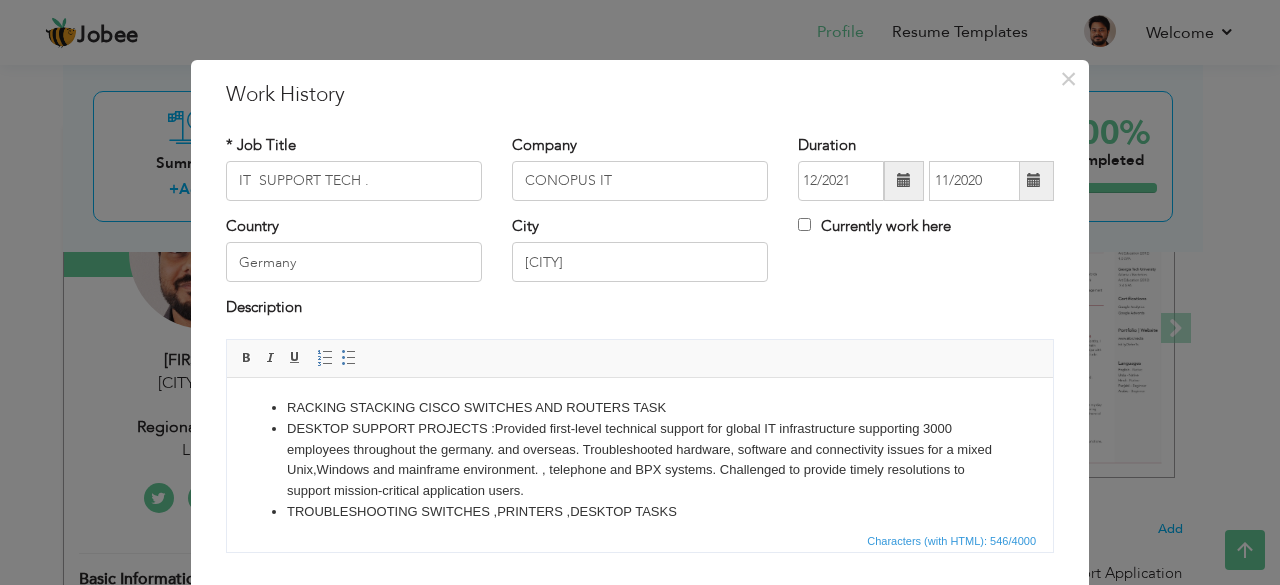 click at bounding box center (1034, 180) 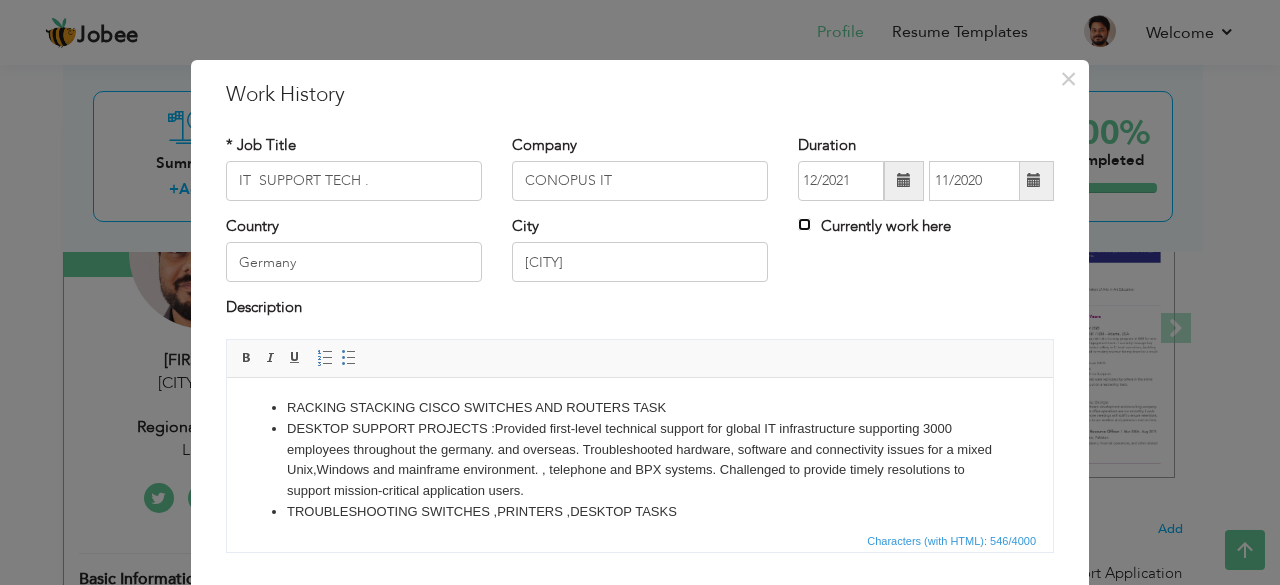 click on "Currently work here" at bounding box center (804, 224) 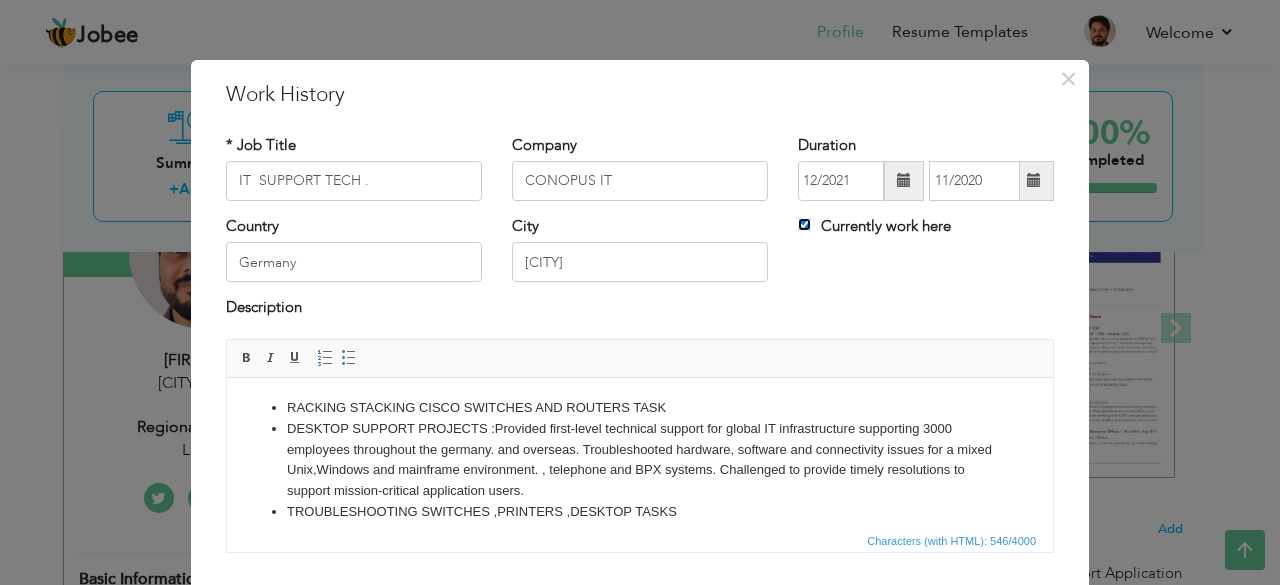 type 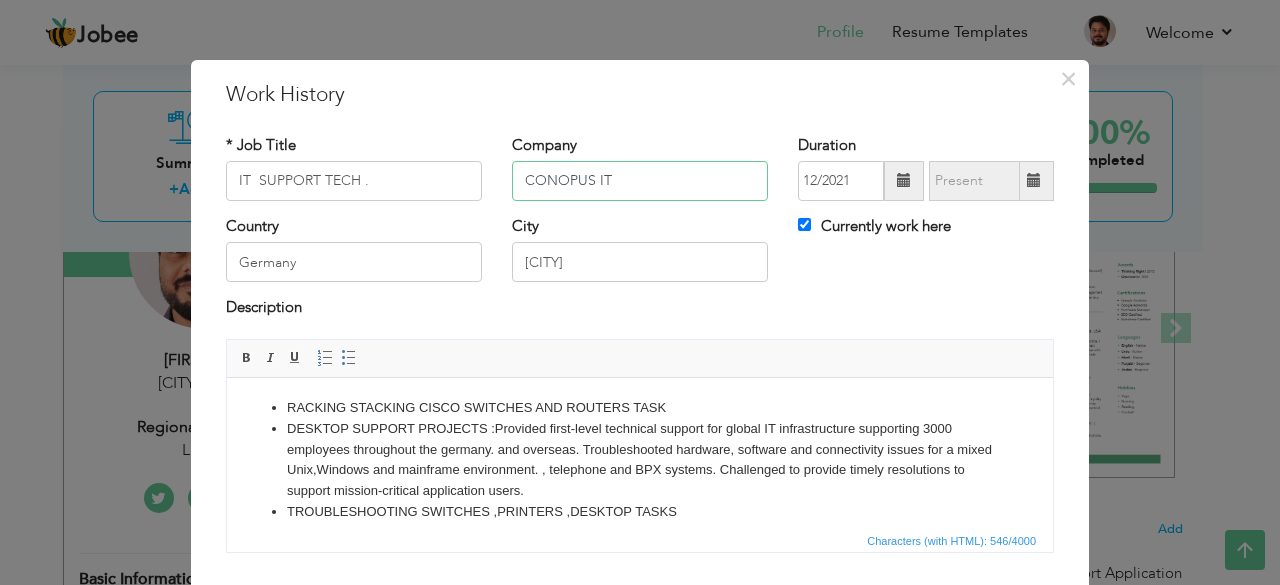click on "CONOPUS IT" at bounding box center [640, 181] 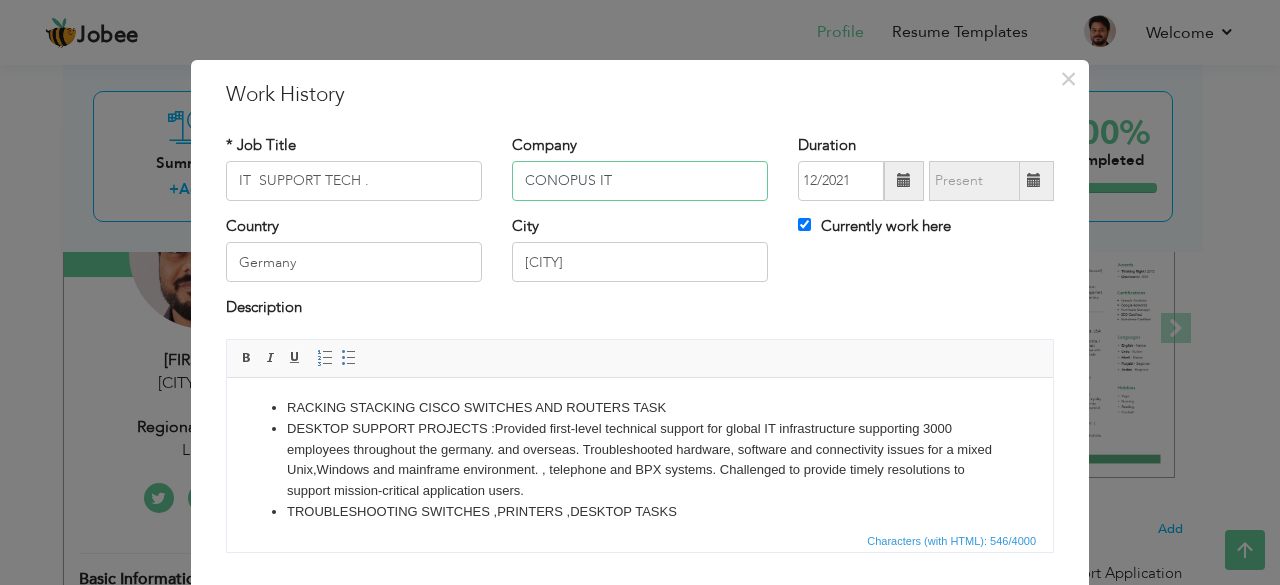 paste on "LinkedIn" 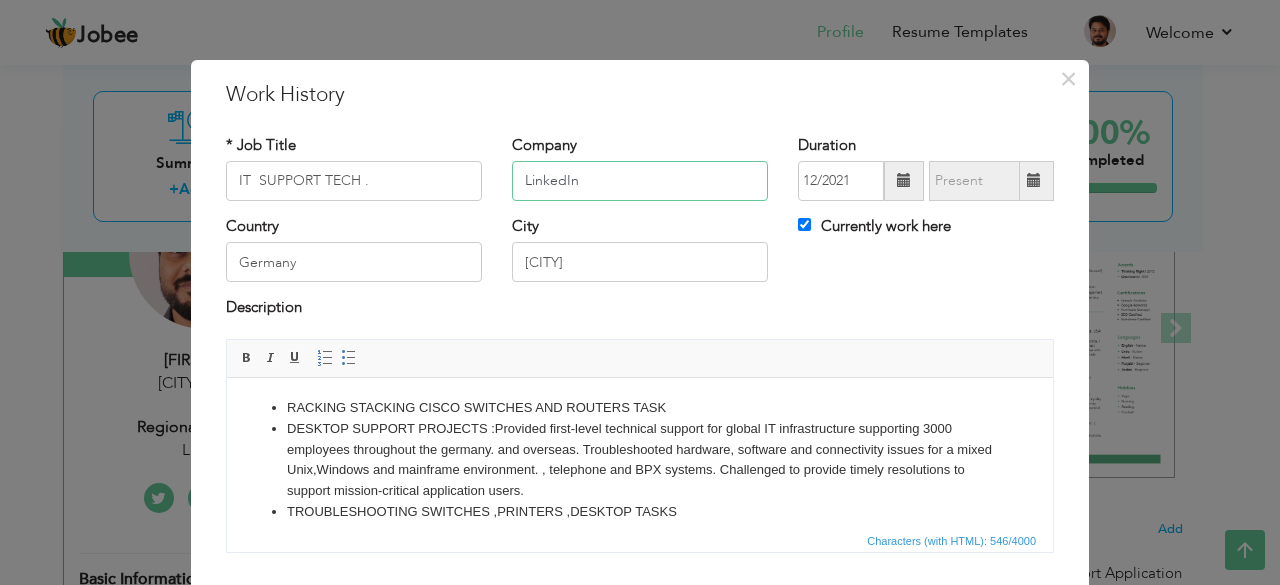 type on "LinkedIn" 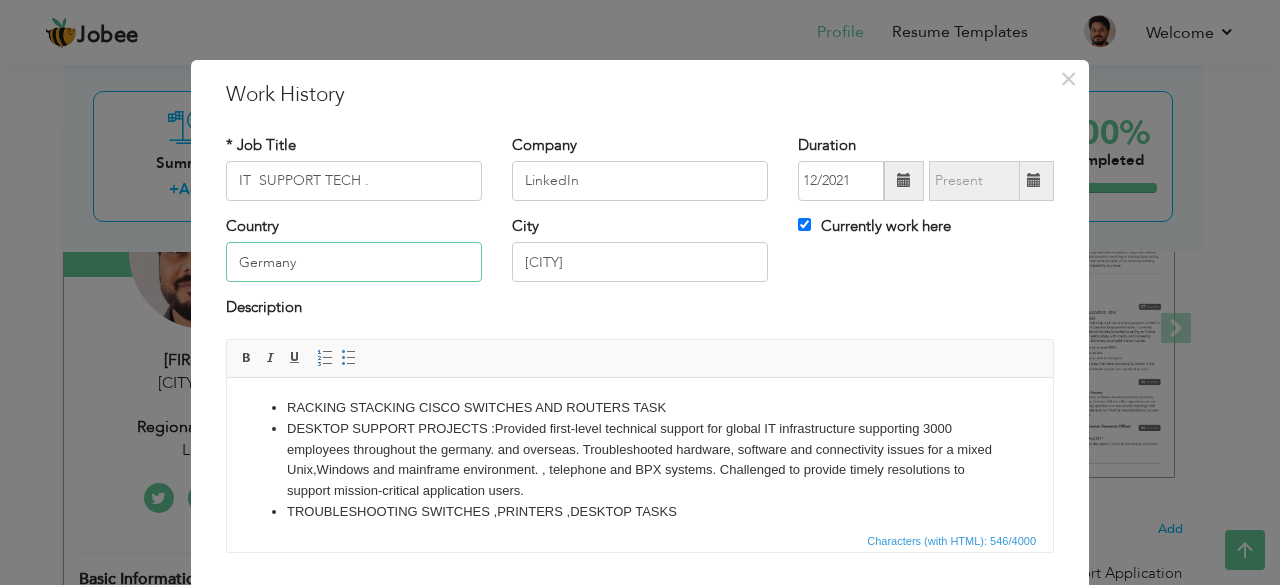 click on "Germany" at bounding box center [354, 262] 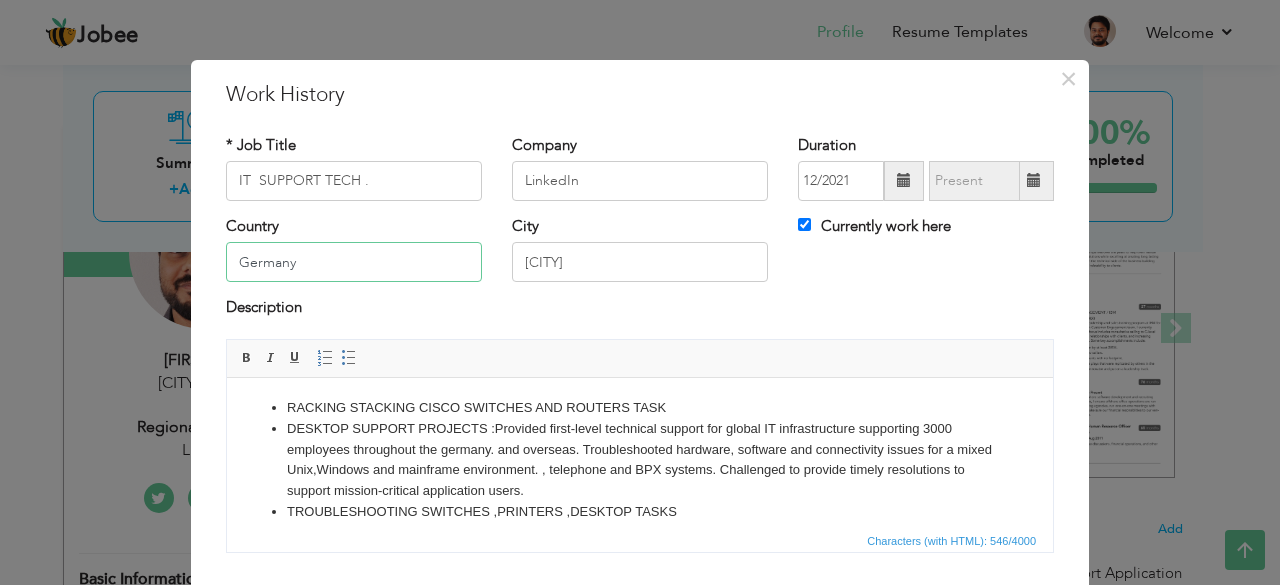 click on "Germany" at bounding box center [354, 262] 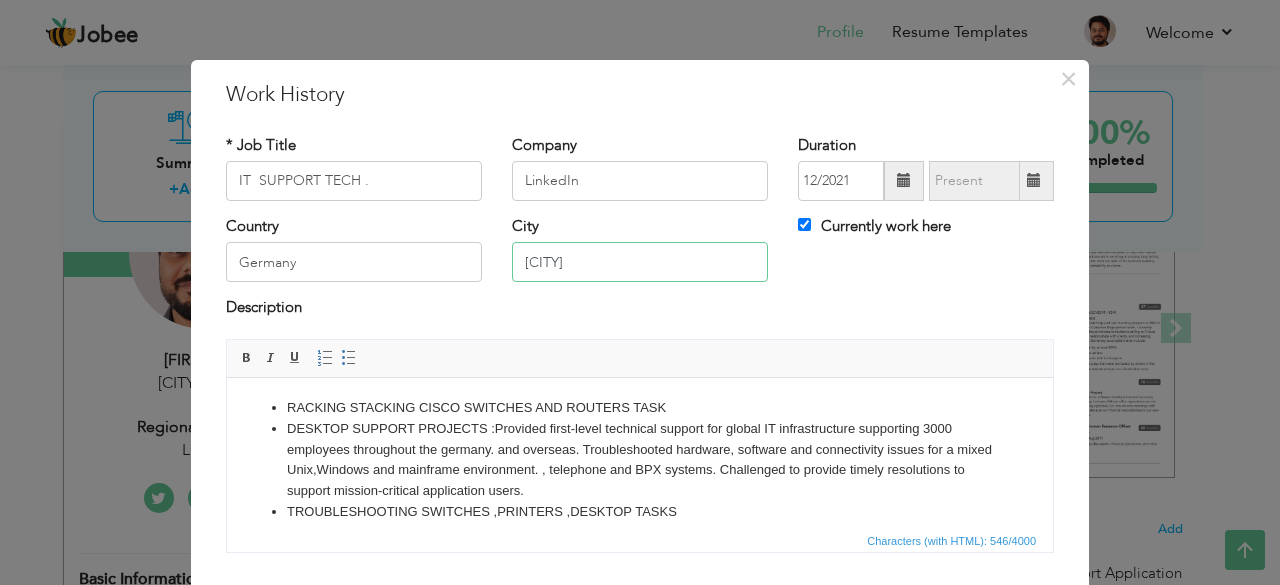 click on "BERLIN" at bounding box center (640, 262) 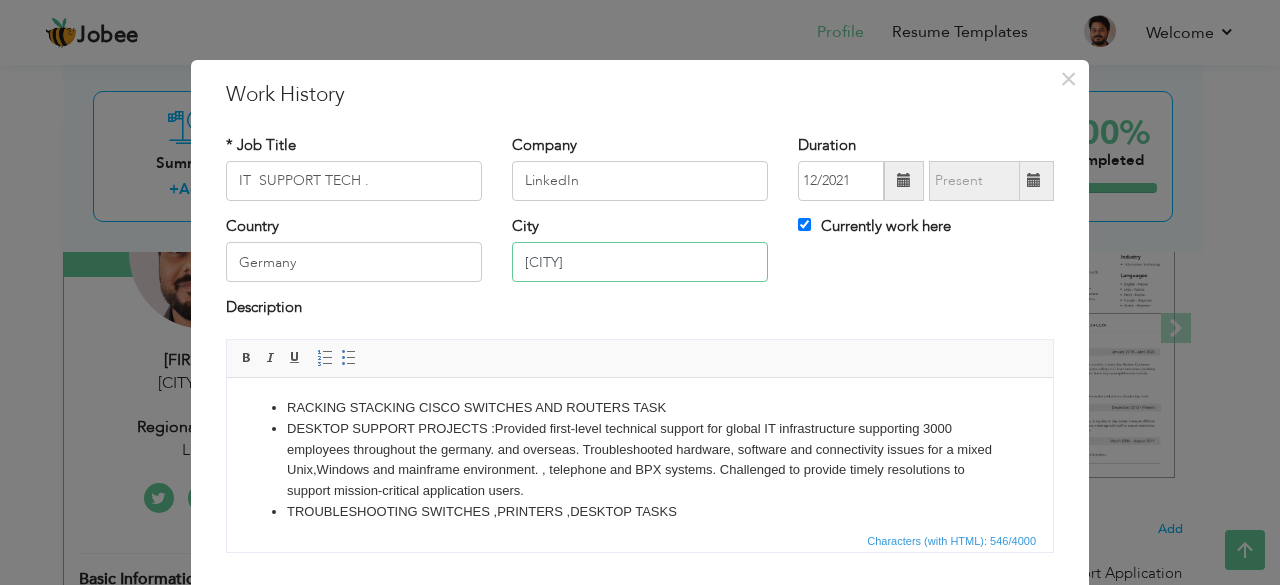 click on "munich" at bounding box center (640, 262) 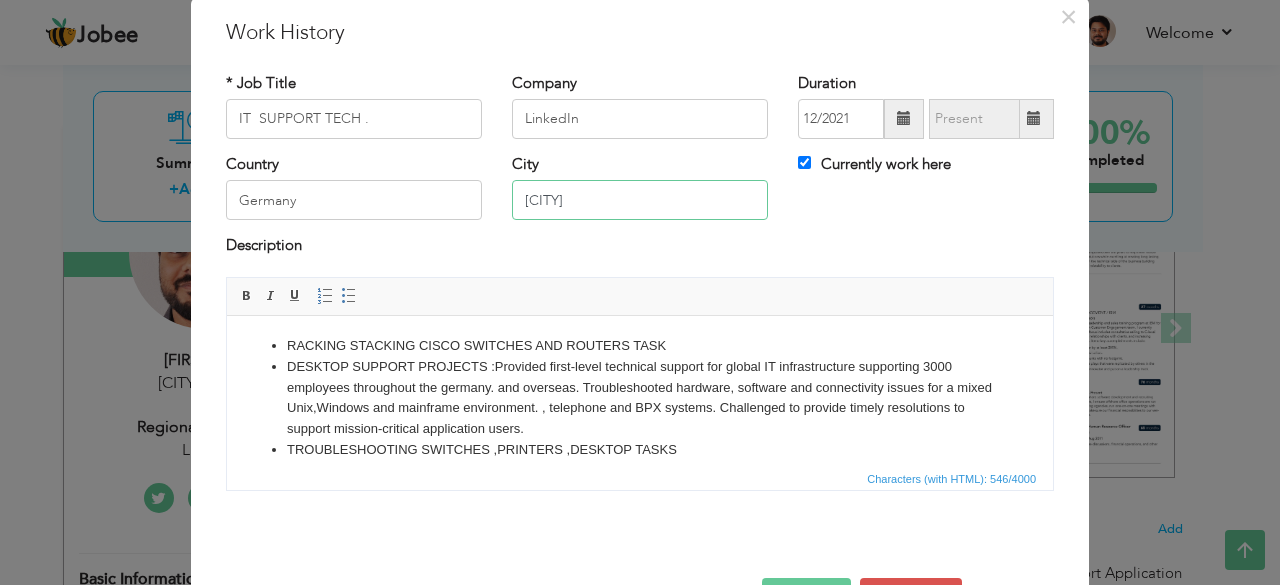 scroll, scrollTop: 63, scrollLeft: 0, axis: vertical 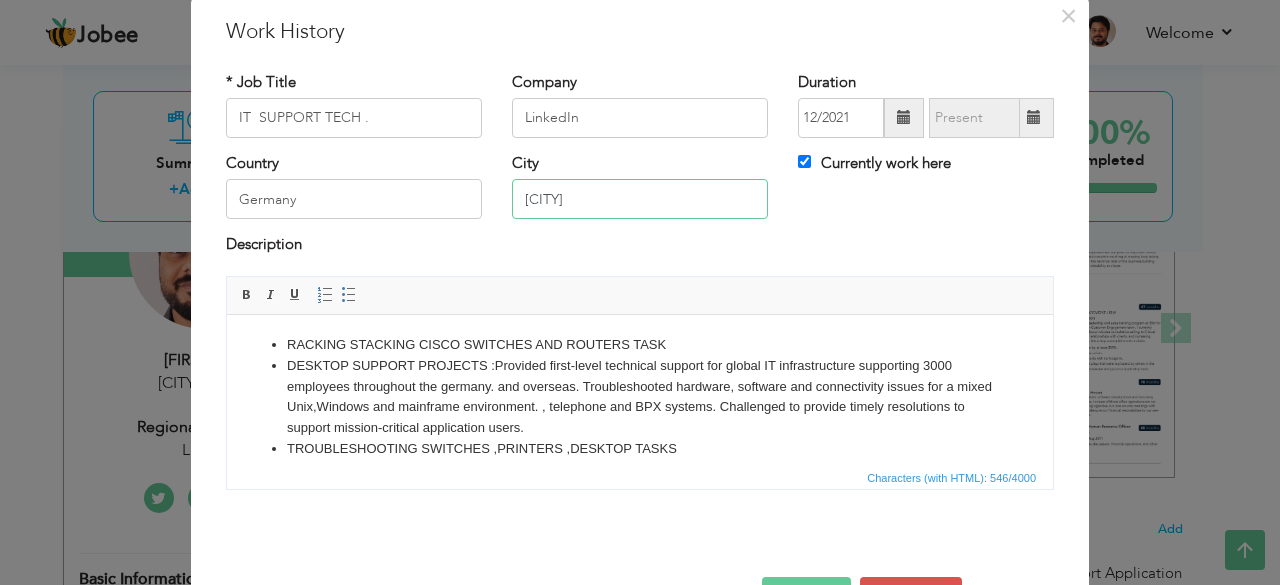type on "Munich" 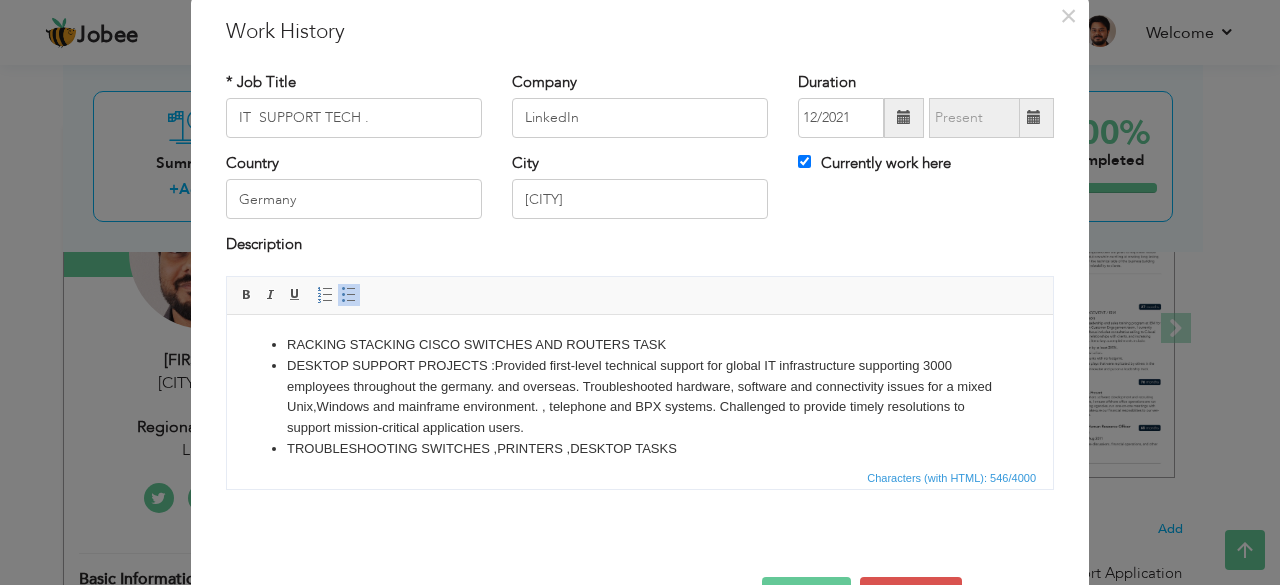 click on "DESKTOP SUPPORT PROJECTS :Provided first-level technical support for global IT infrastructure supporting 3000 employees throughout the germany. and overseas. Troubleshooted hardware, software and connectivity issues for a mixed Unix,Windows and mainframe environment. , telephone and BPX systems. Challenged to provide timely resolutions to support mission-critical application users." at bounding box center (640, 396) 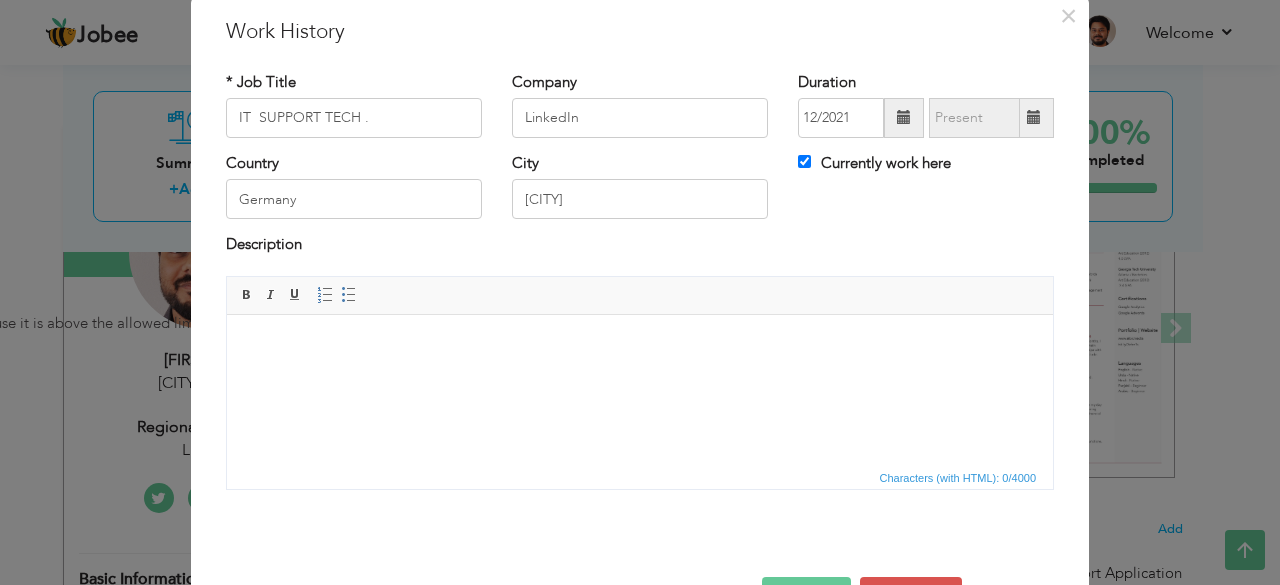 click at bounding box center (640, 344) 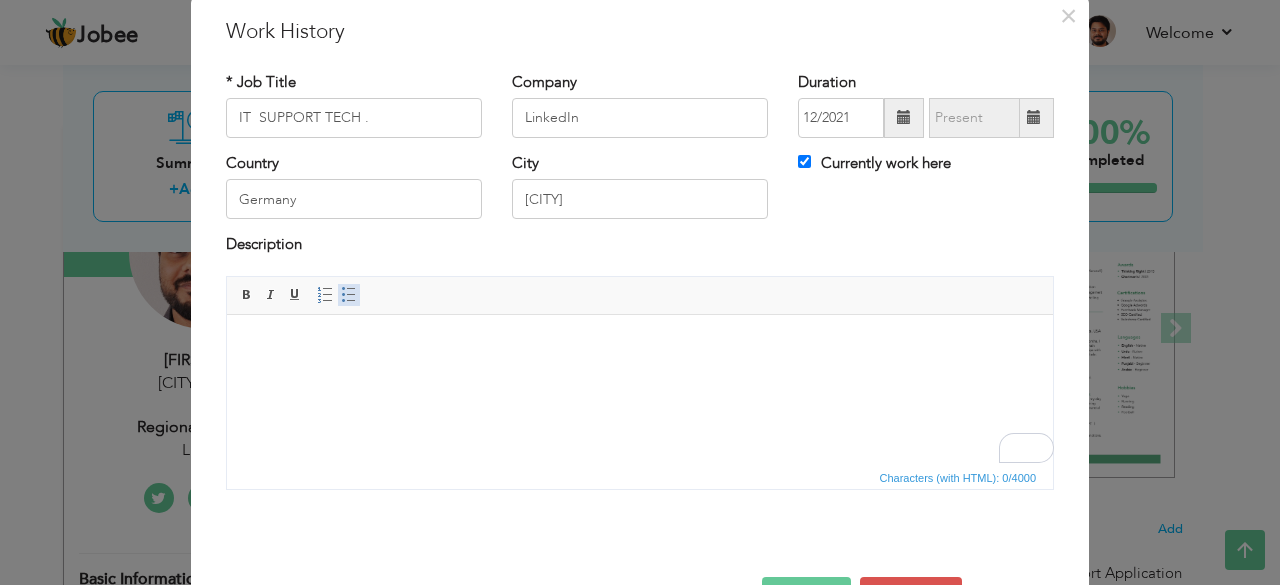 click at bounding box center (349, 295) 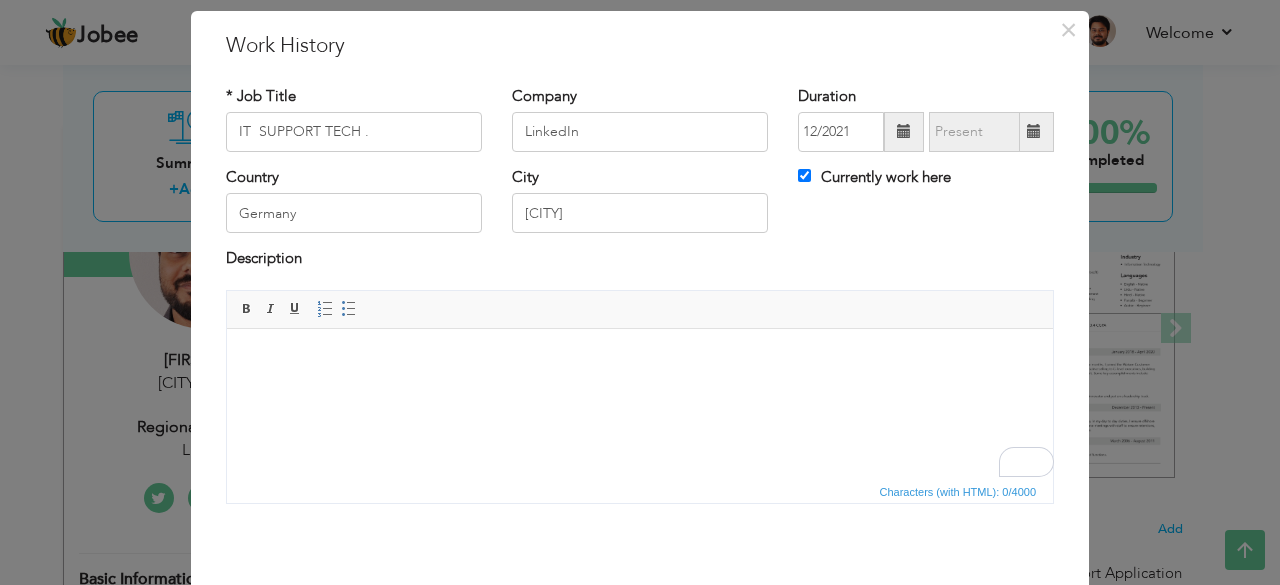scroll, scrollTop: 48, scrollLeft: 0, axis: vertical 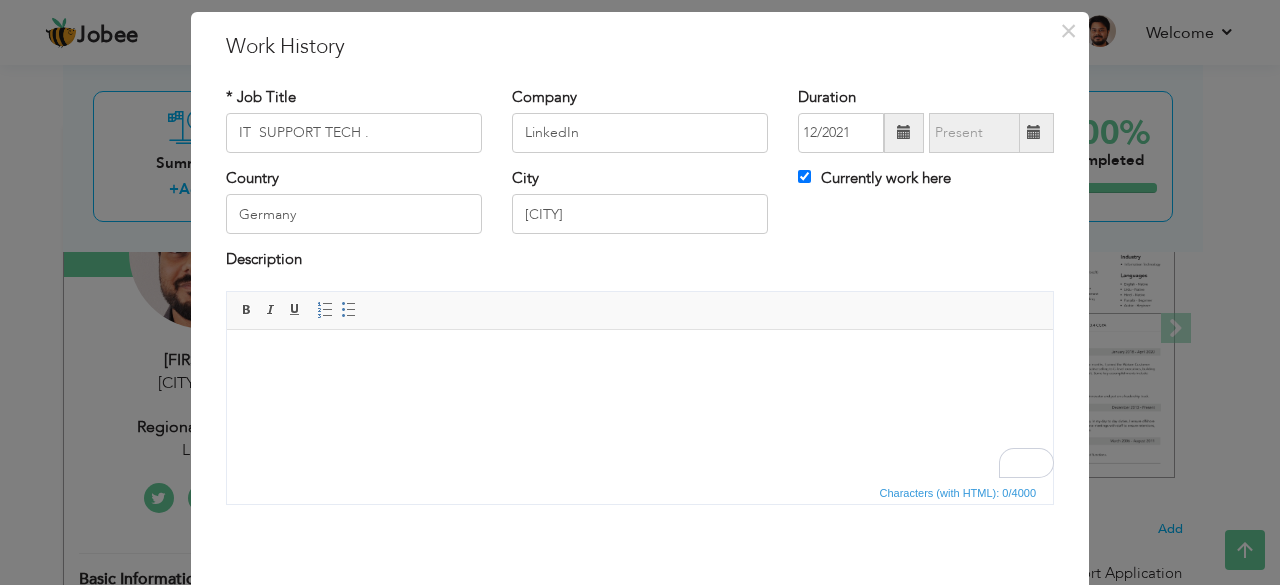 type 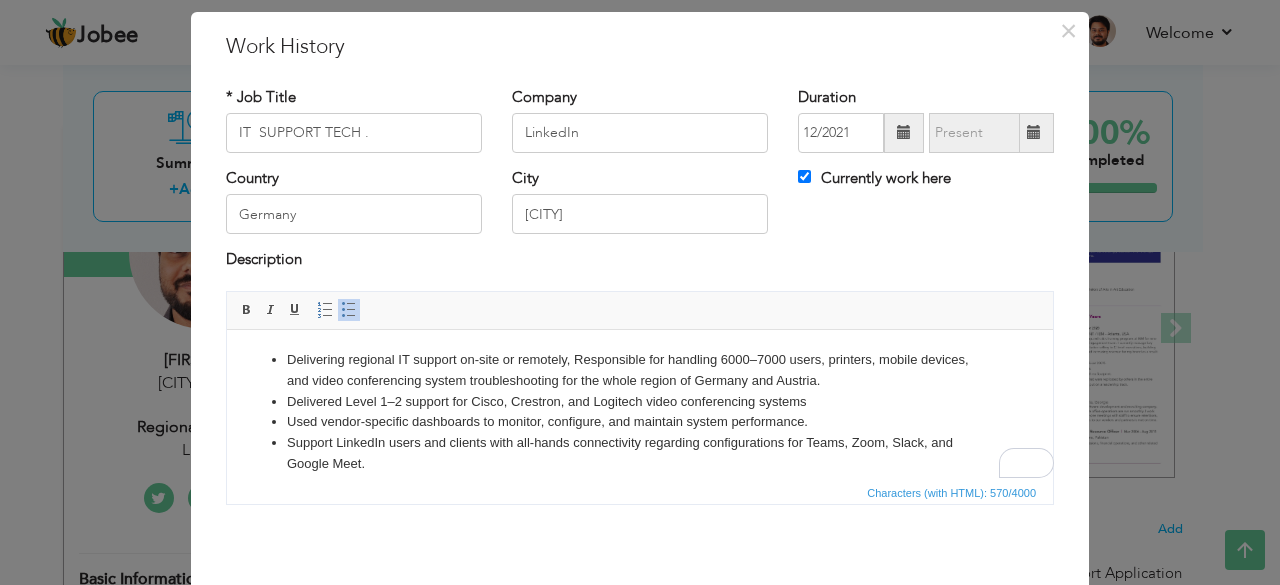 scroll, scrollTop: 12, scrollLeft: 0, axis: vertical 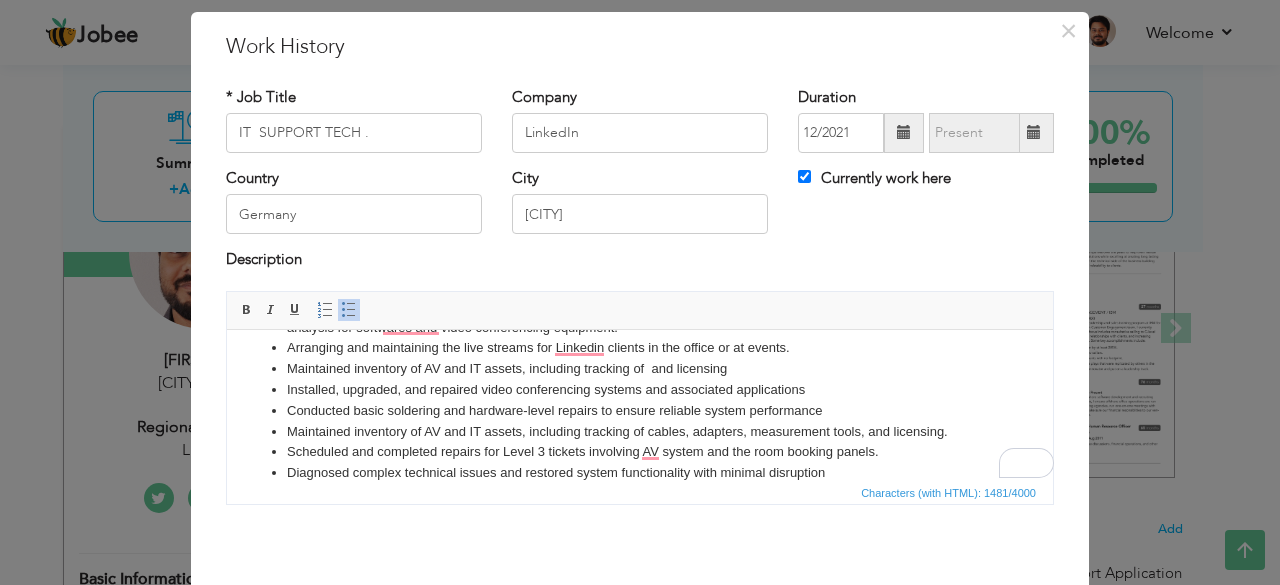click on "Conducted basic soldering and hardware-level repairs to ensure reliable system performance" at bounding box center (640, 410) 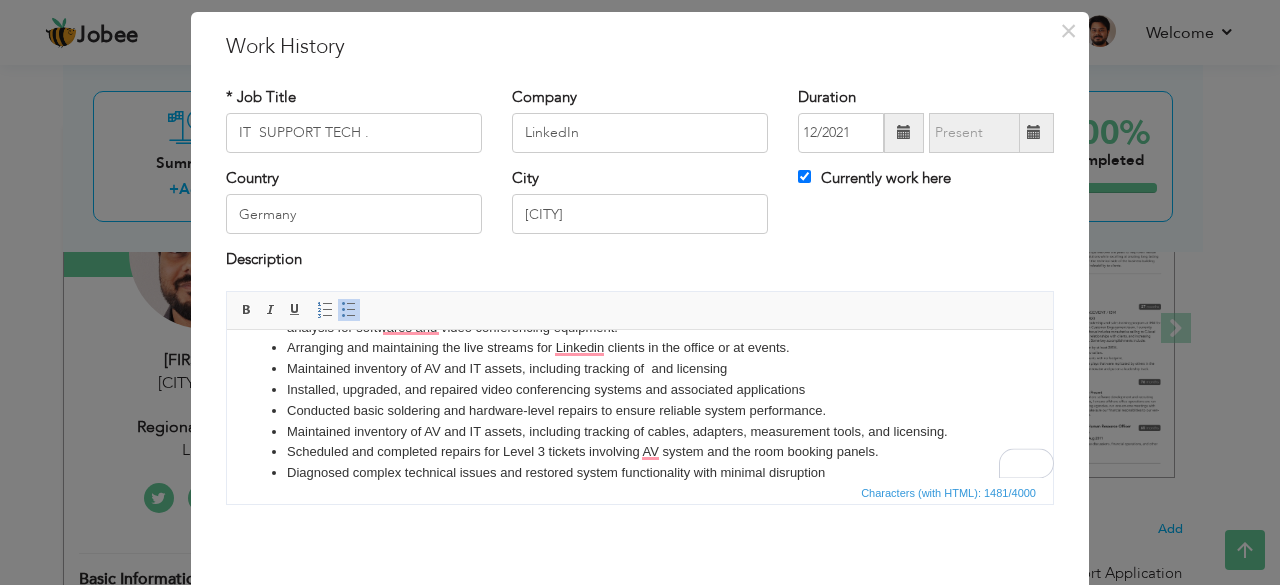 click on "Installed, upgraded, and repaired video conferencing systems and associated applications" at bounding box center [640, 389] 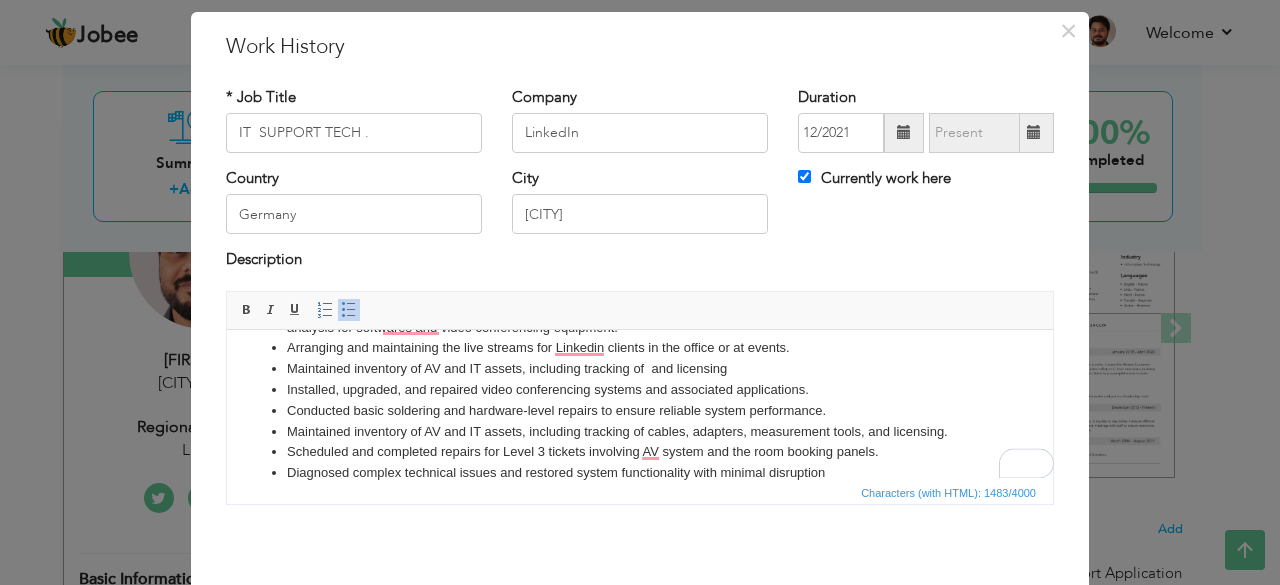 click on "Maintained inventory of AV and IT assets, including tracking of  and licensing" at bounding box center (640, 368) 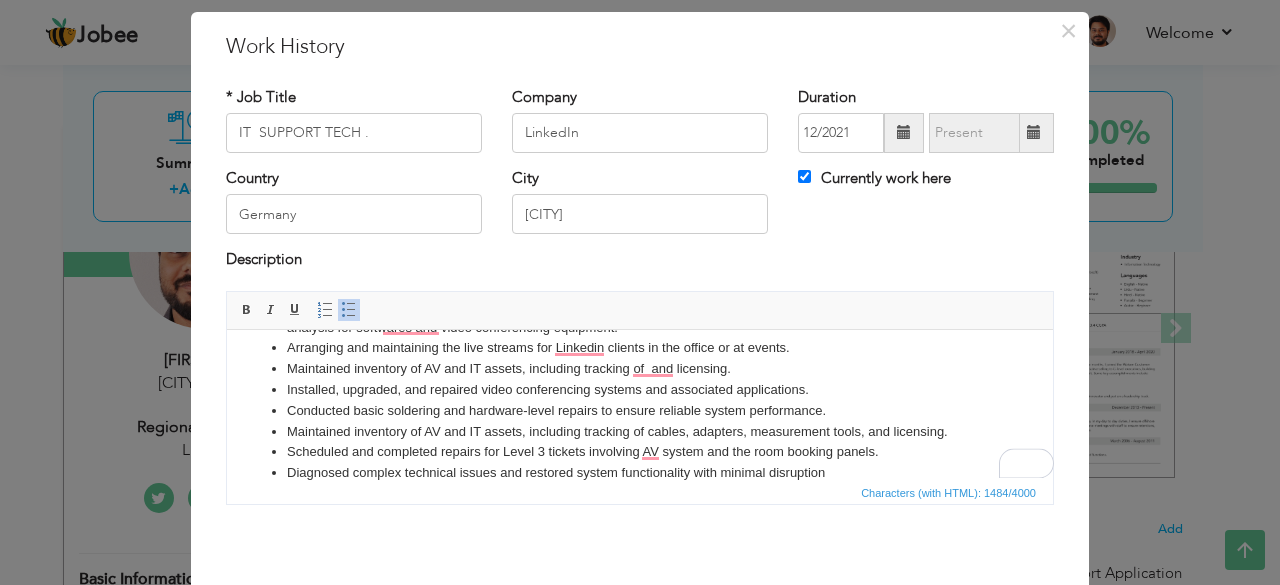 scroll, scrollTop: 202, scrollLeft: 0, axis: vertical 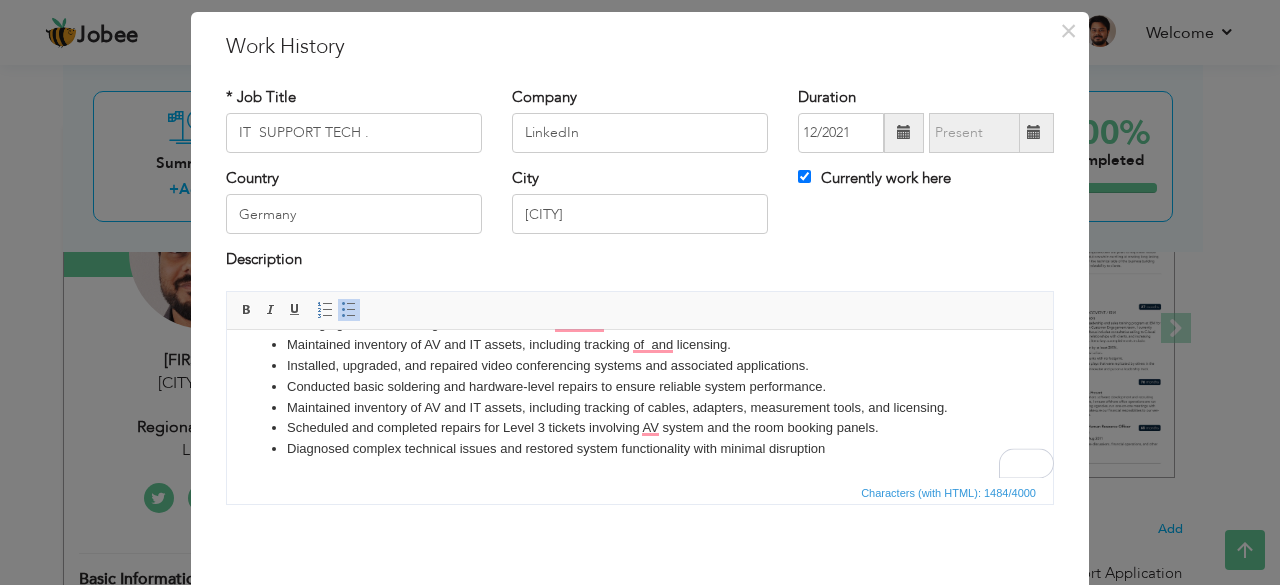 click on "Diagnosed complex technical issues and restored system functionality with minimal disruption" at bounding box center [640, 448] 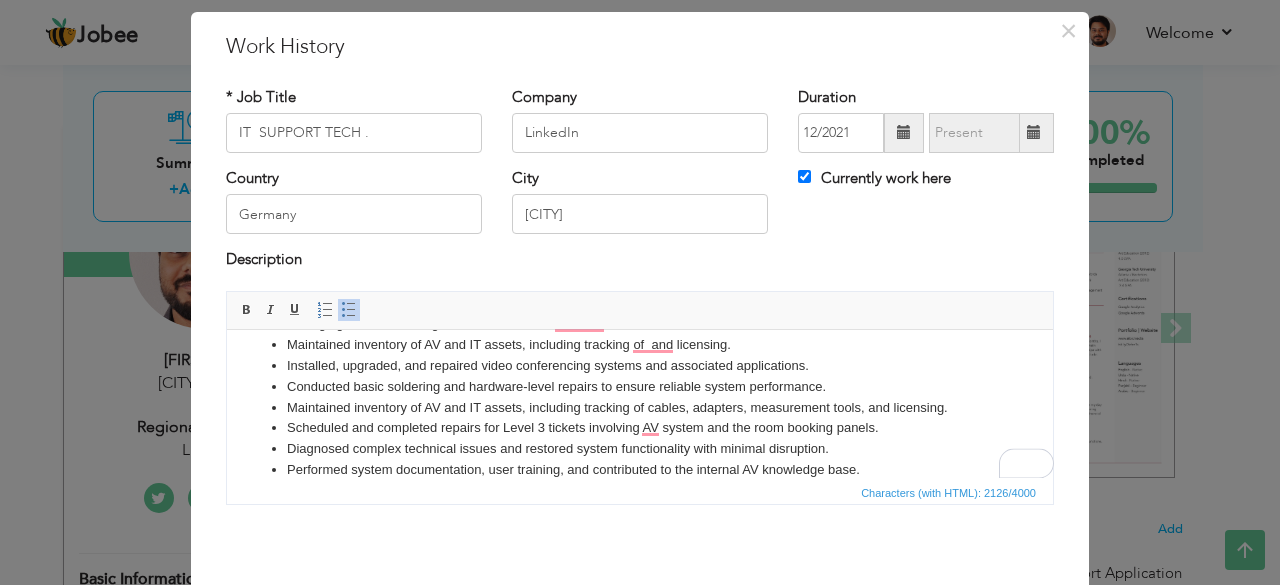 scroll, scrollTop: 303, scrollLeft: 0, axis: vertical 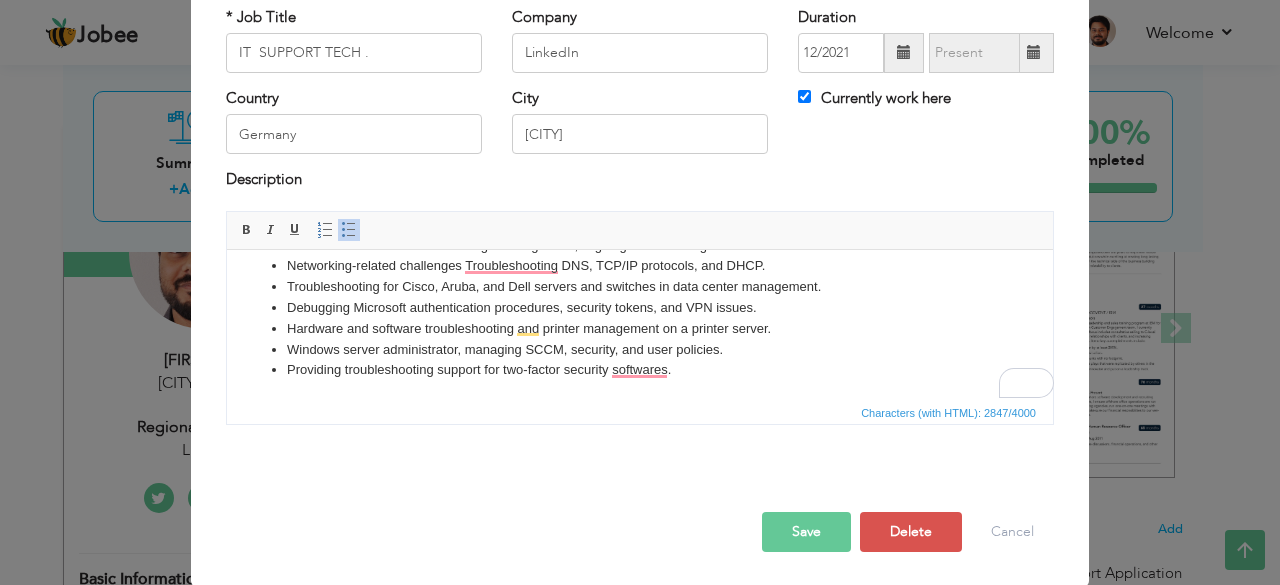 click on "Save" at bounding box center (806, 532) 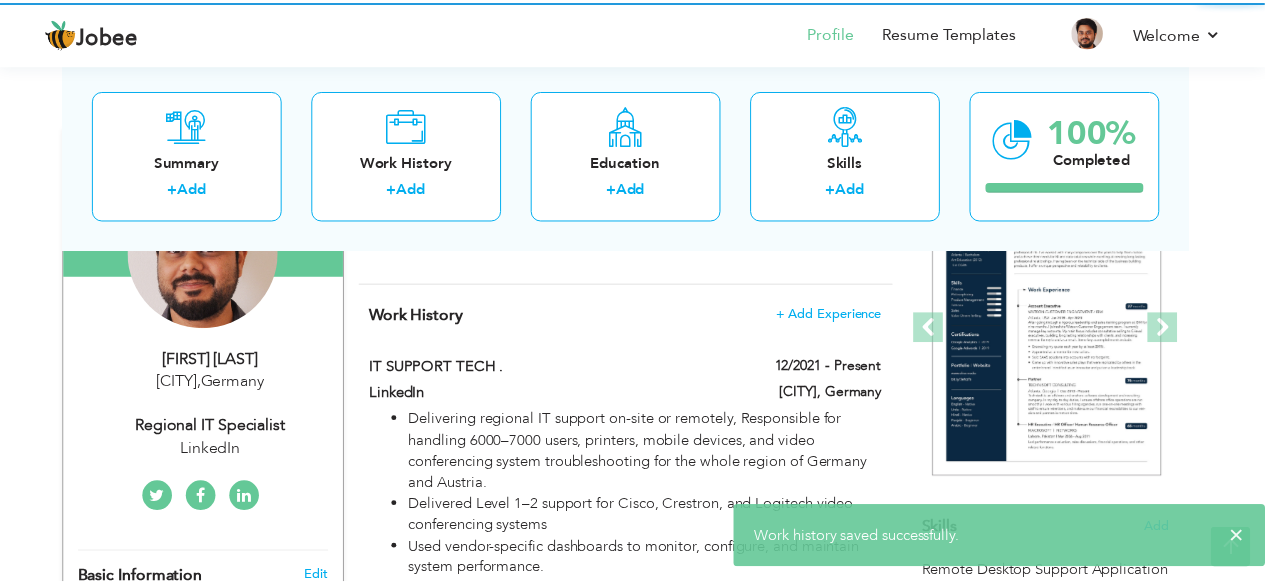scroll, scrollTop: 0, scrollLeft: 0, axis: both 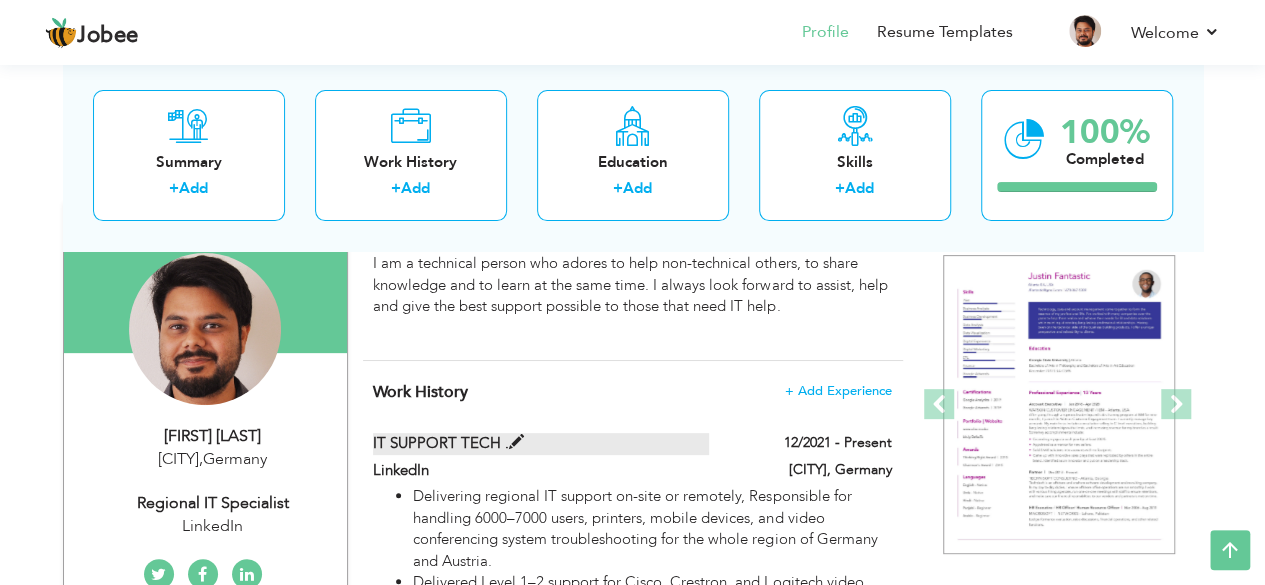 click at bounding box center [516, 442] 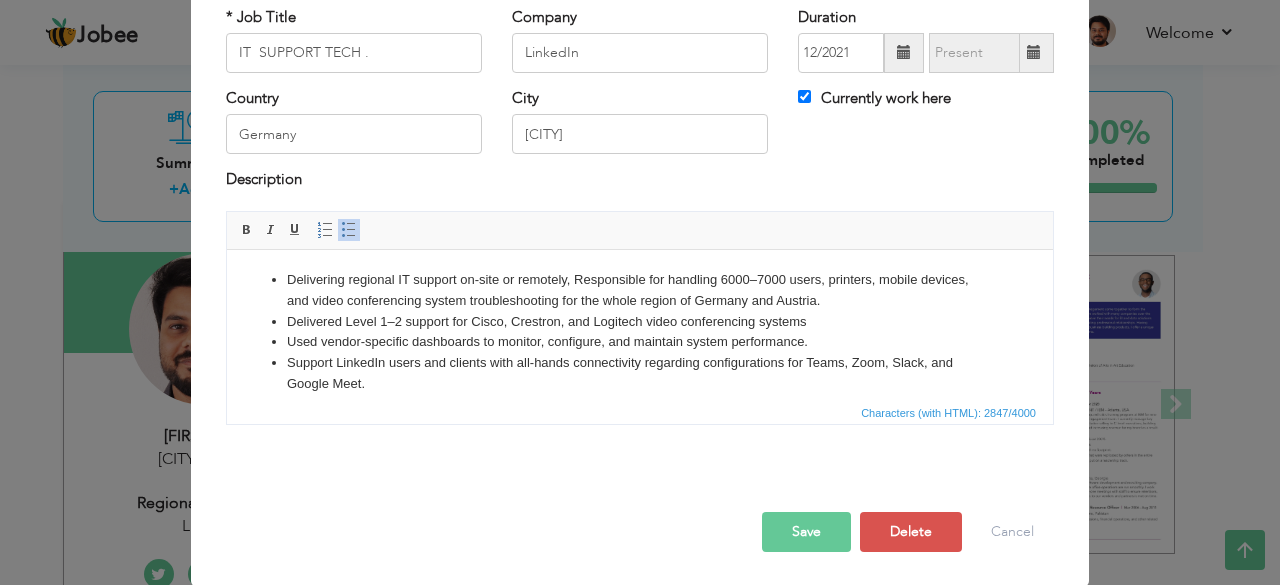 scroll, scrollTop: 0, scrollLeft: 0, axis: both 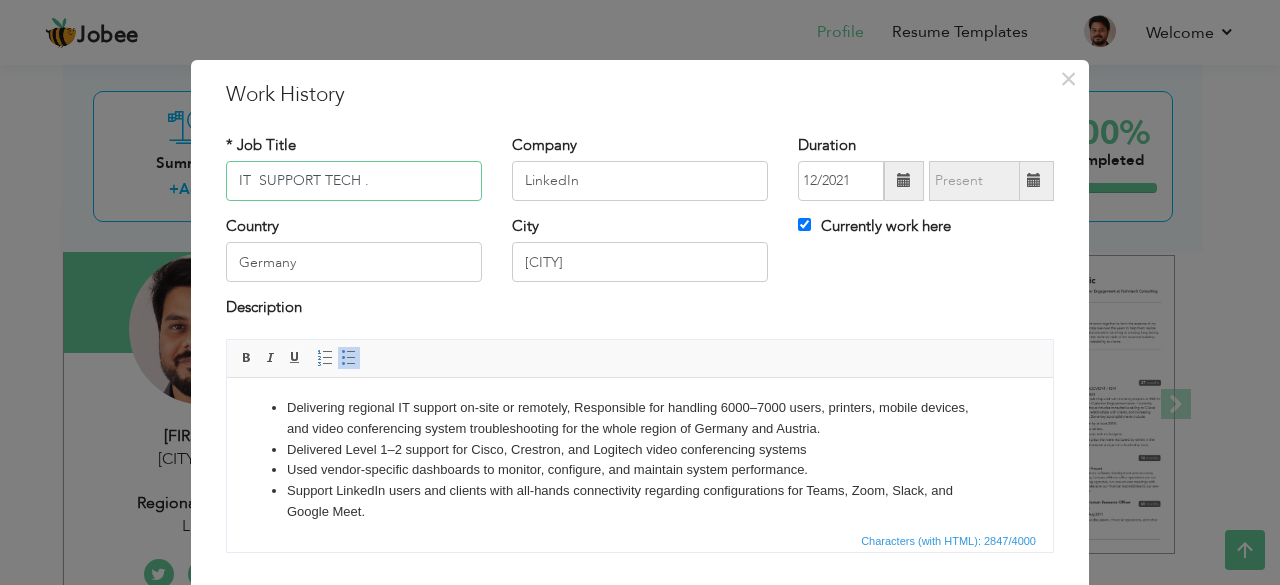 click on "IT  SUPPORT TECH ." at bounding box center [354, 181] 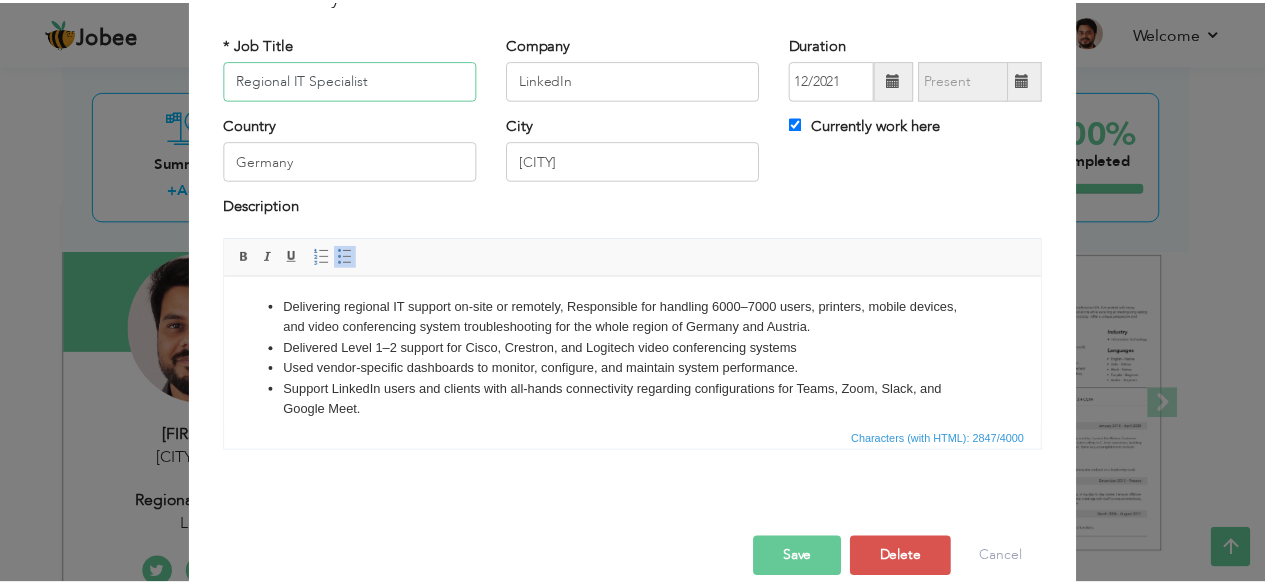 scroll, scrollTop: 102, scrollLeft: 0, axis: vertical 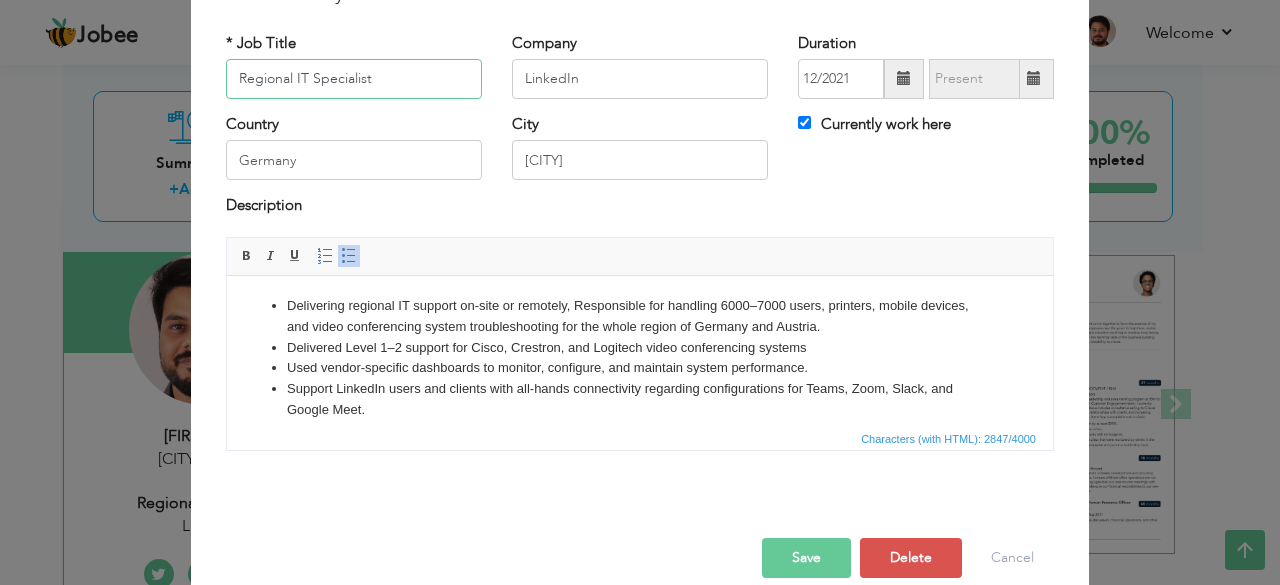 type on "Regional IT Specialist" 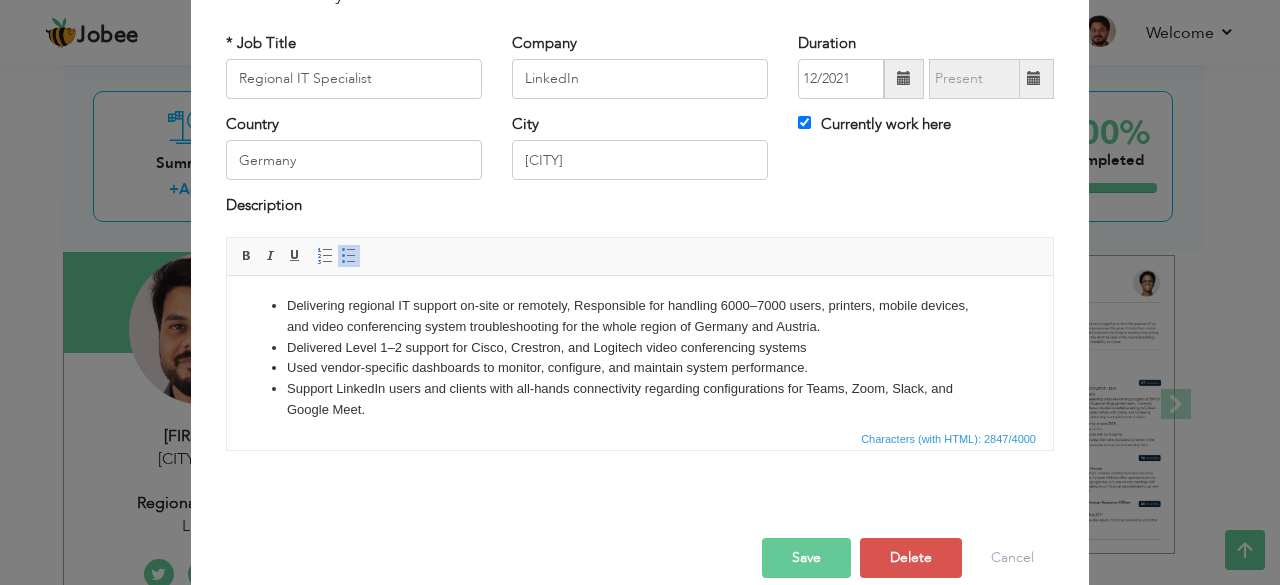 click on "Save" at bounding box center [806, 558] 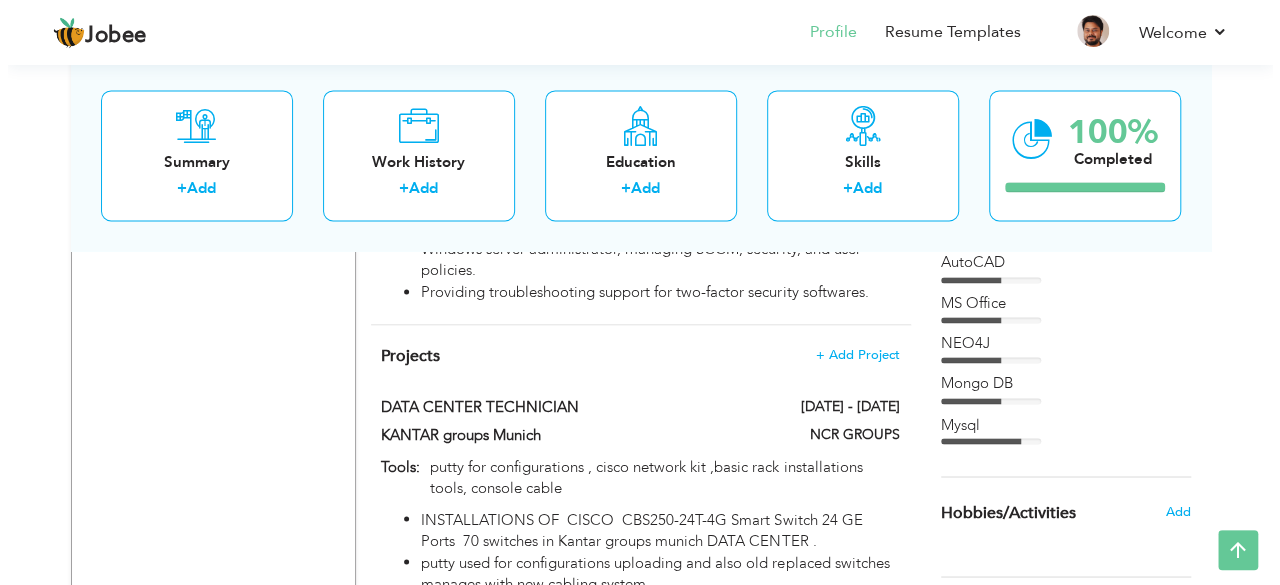 scroll, scrollTop: 1473, scrollLeft: 0, axis: vertical 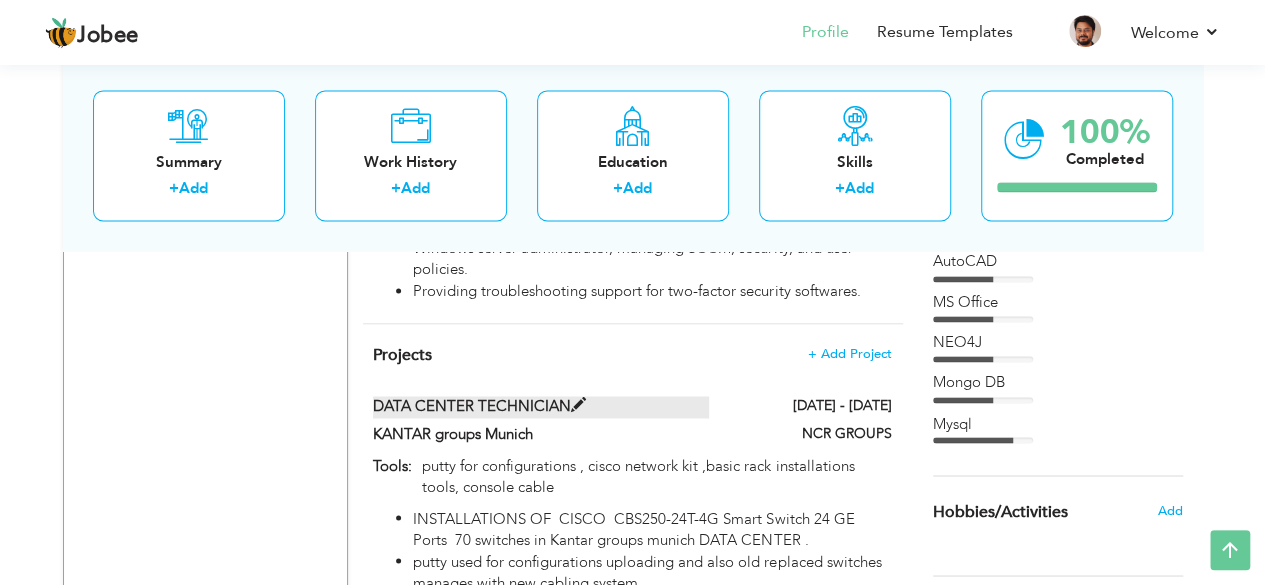 click at bounding box center (578, 405) 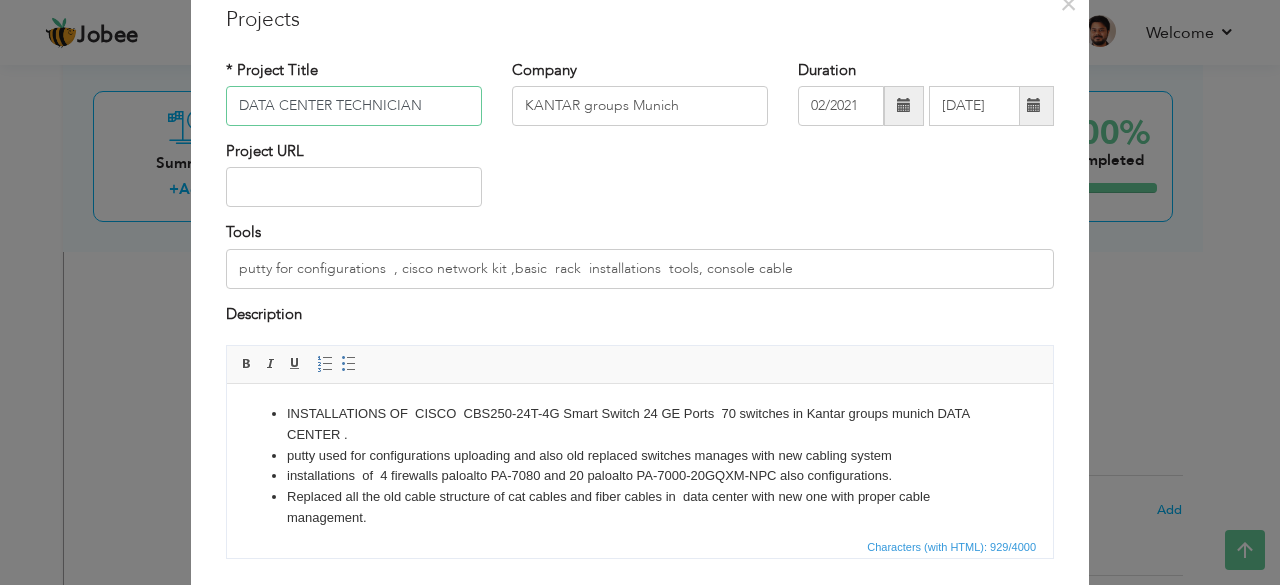 scroll, scrollTop: 86, scrollLeft: 0, axis: vertical 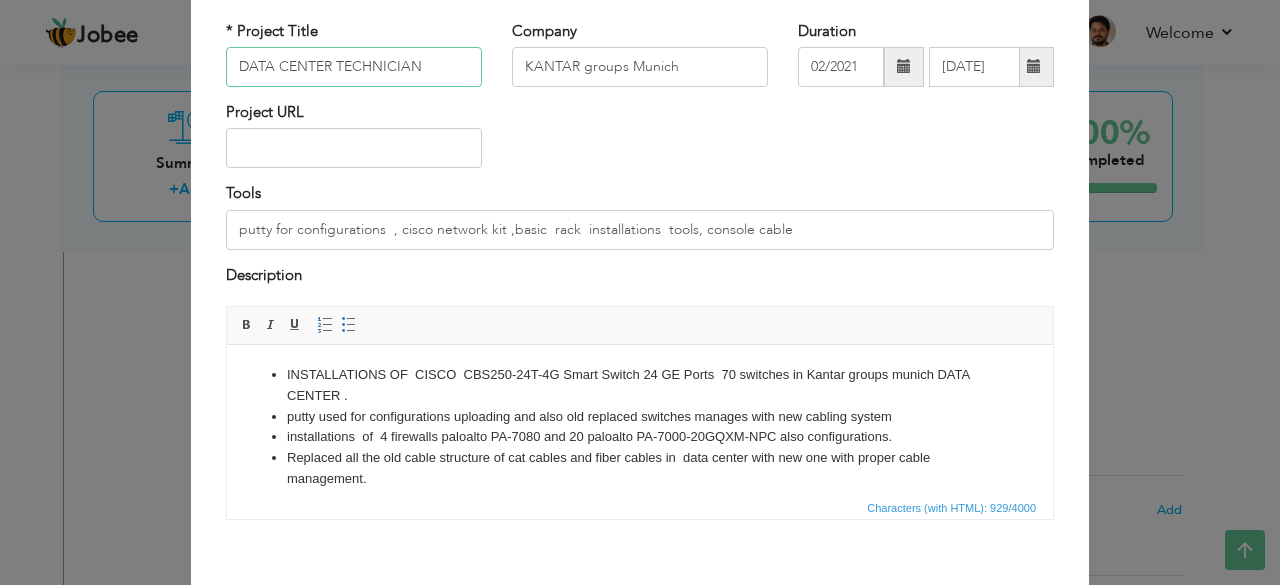 click on "DATA CENTER TECHNICIAN" at bounding box center (354, 67) 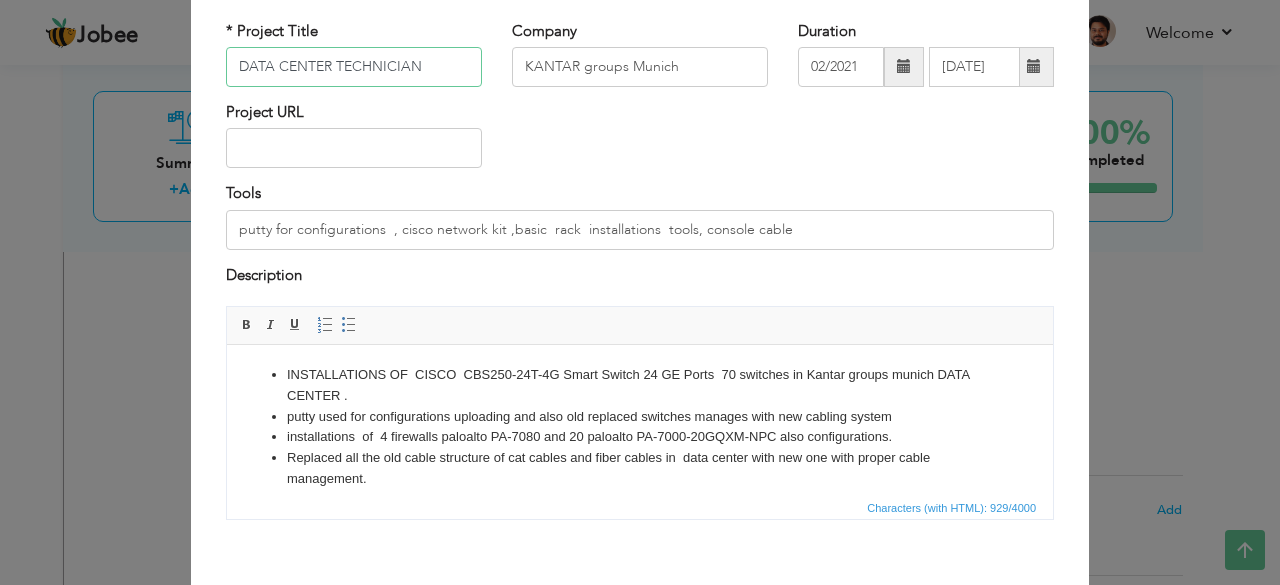 paste on "IT SUPPORT SPECIALIST" 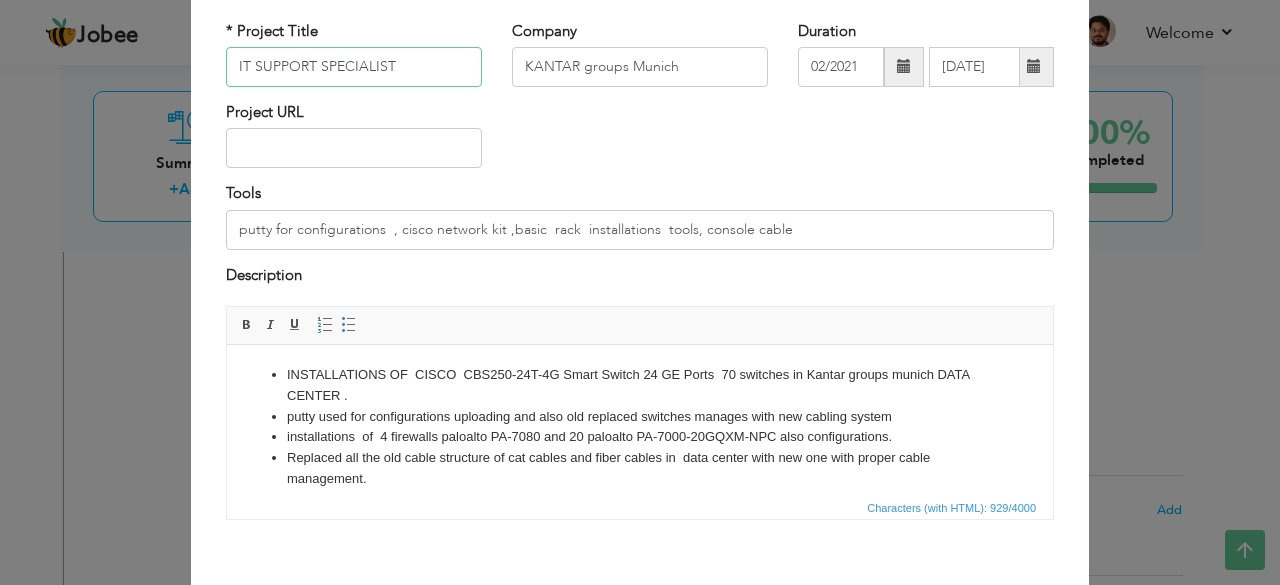 type on "IT SUPPORT SPECIALIST" 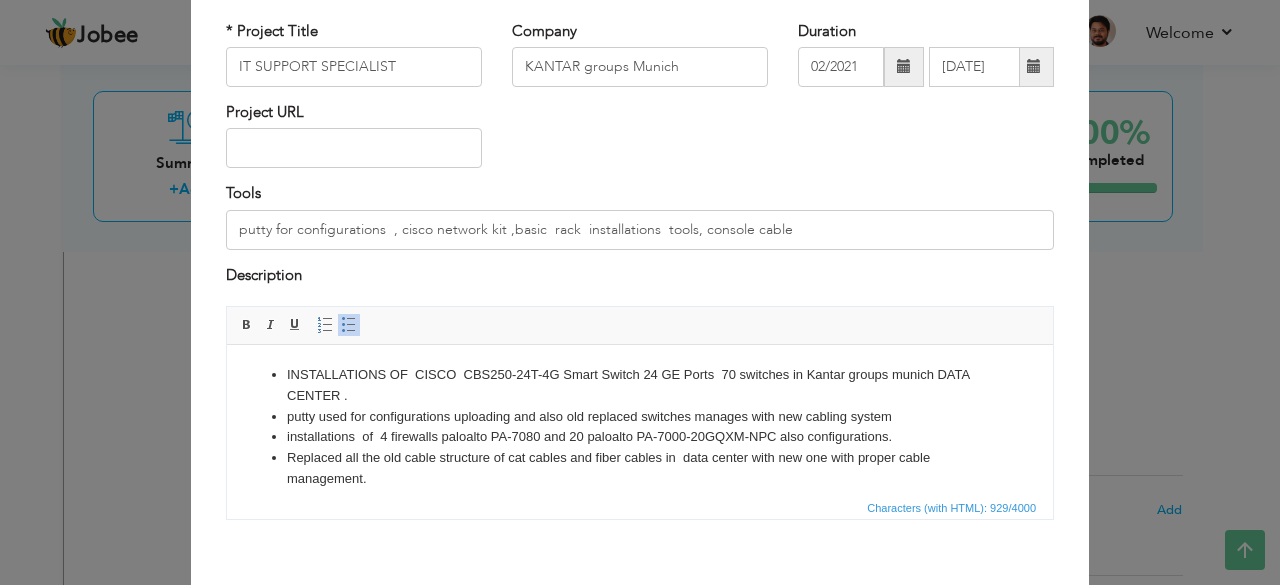 click on "installations  of  4 firewalls paloalto PA-7080 and 20 paloalto PA-7000-20GQXM-NPC also configurations." at bounding box center [640, 437] 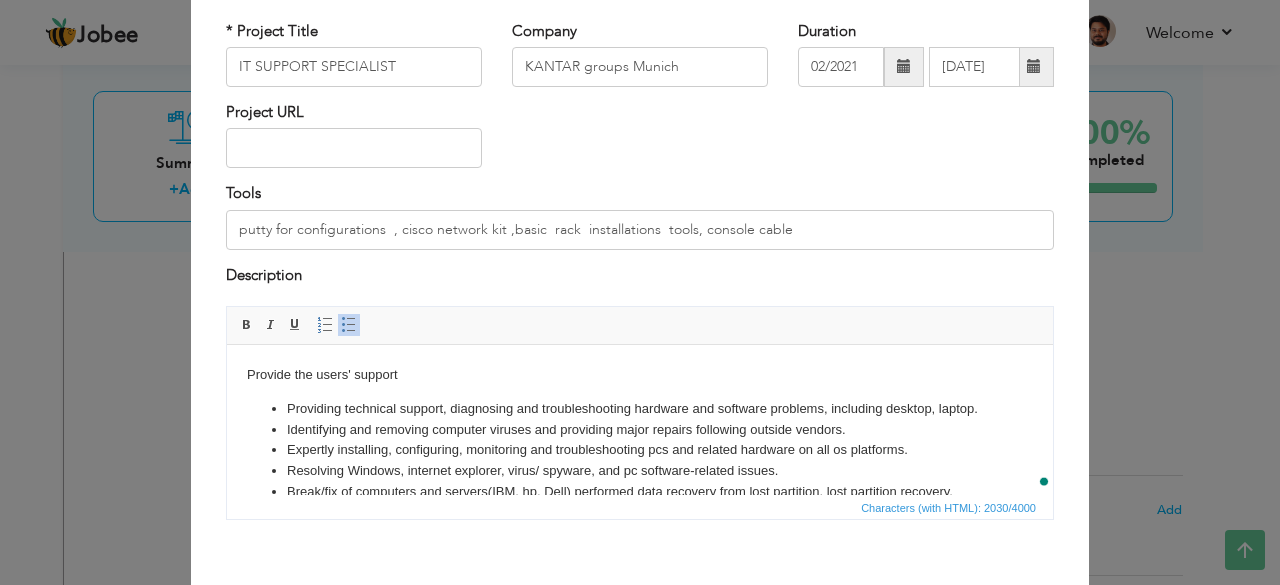 scroll, scrollTop: 384, scrollLeft: 0, axis: vertical 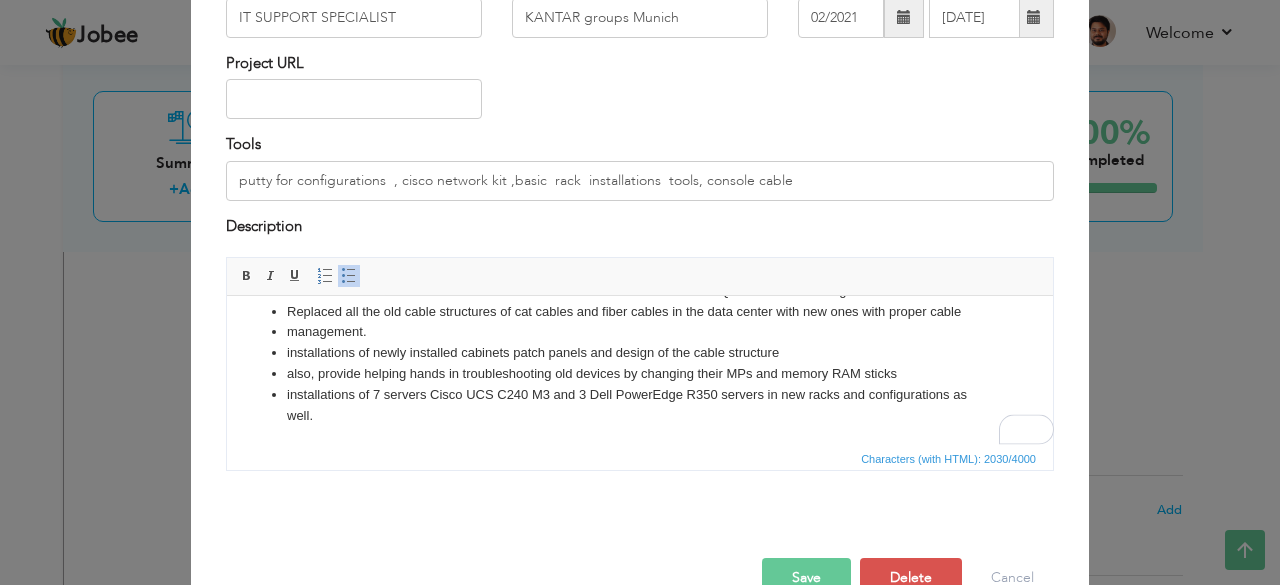 click on "Save" at bounding box center (806, 578) 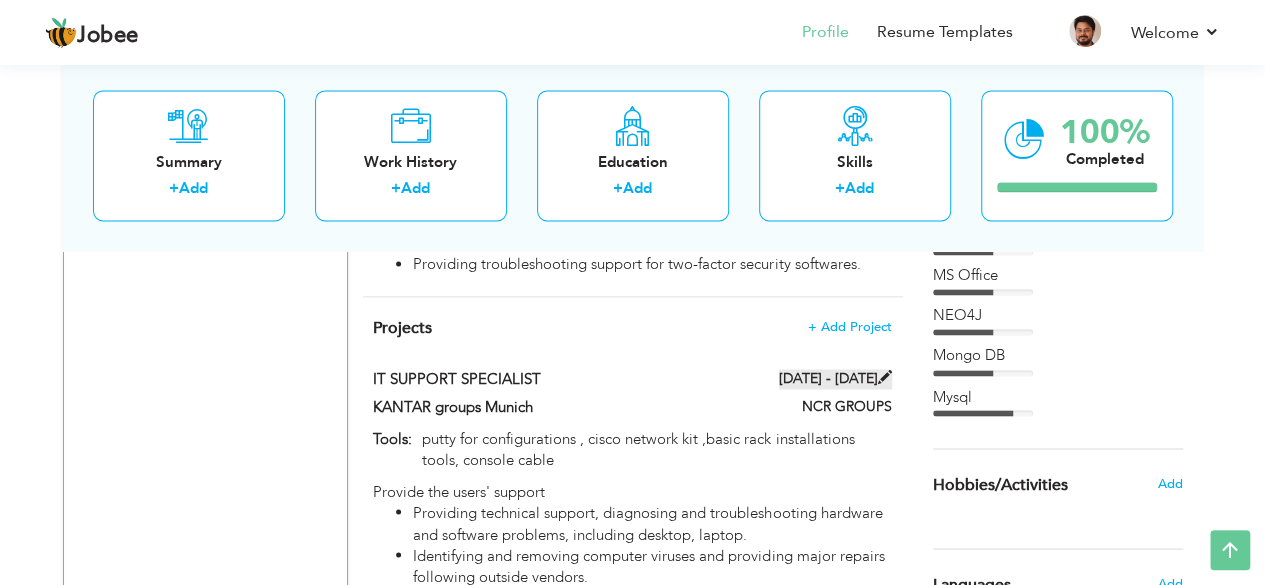 click at bounding box center (885, 377) 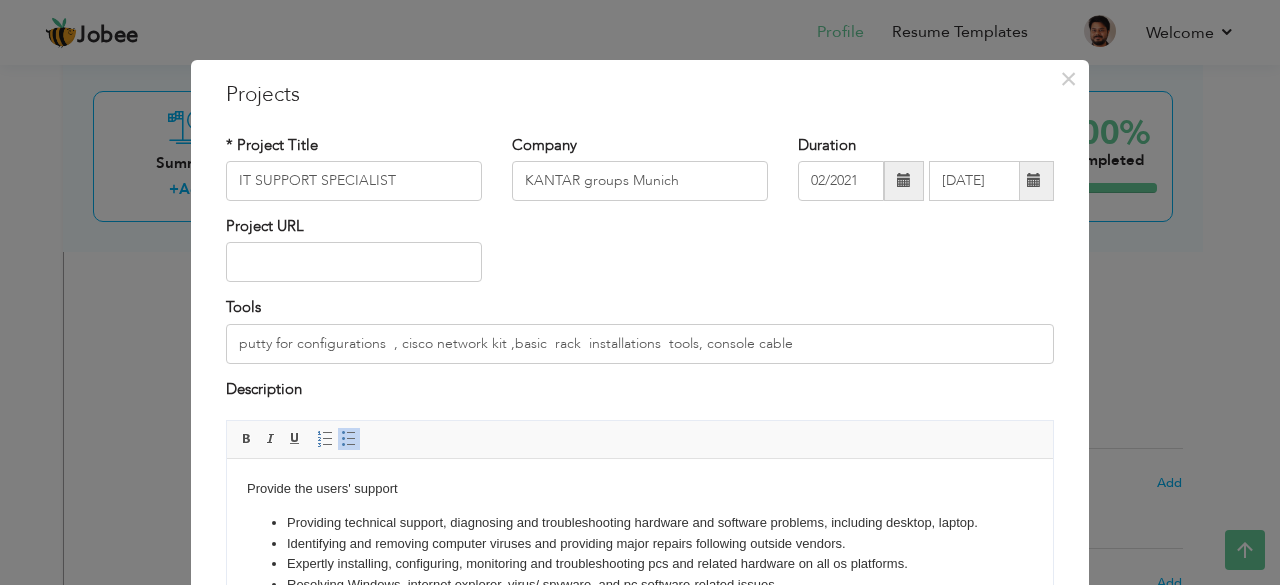 click at bounding box center [1034, 180] 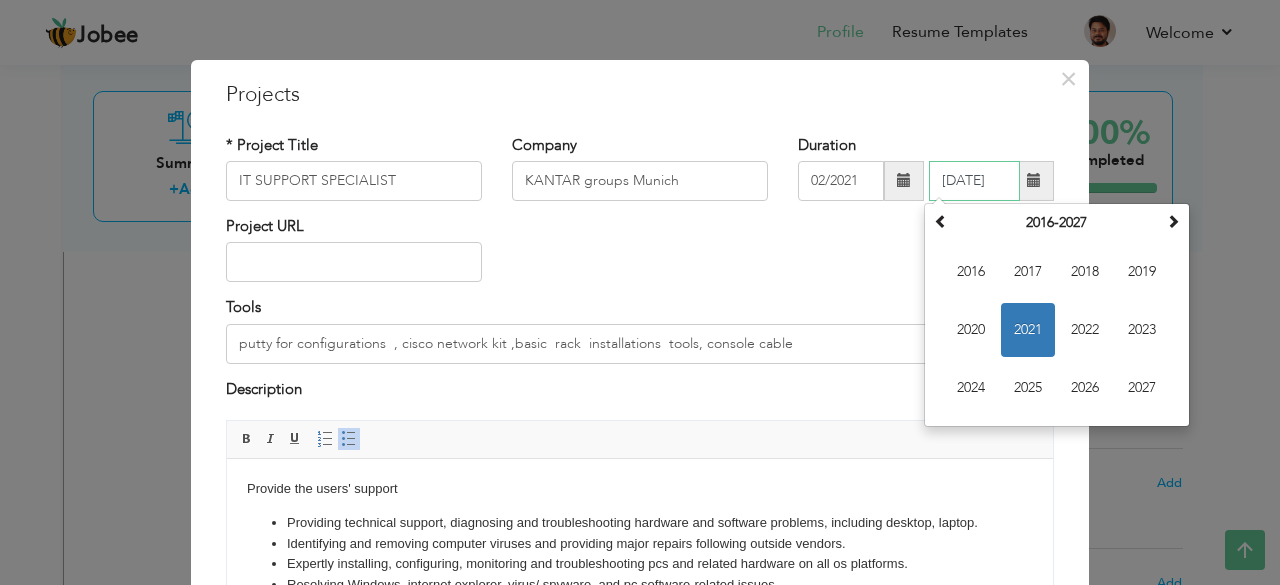 click on "2021" at bounding box center [1028, 330] 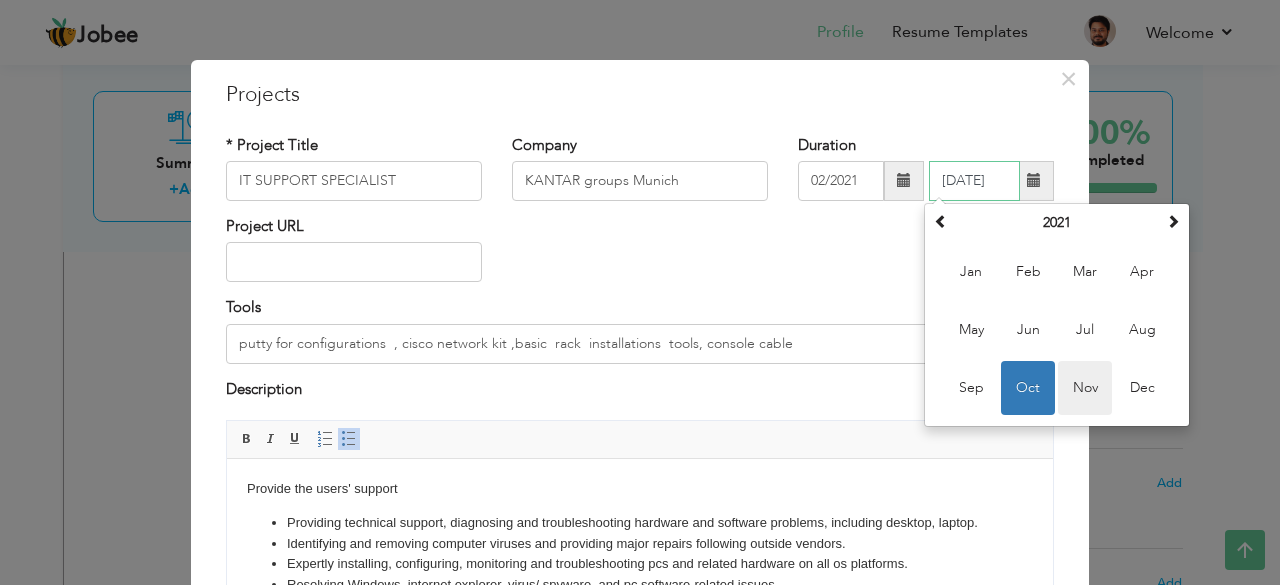 click on "Nov" at bounding box center [1085, 388] 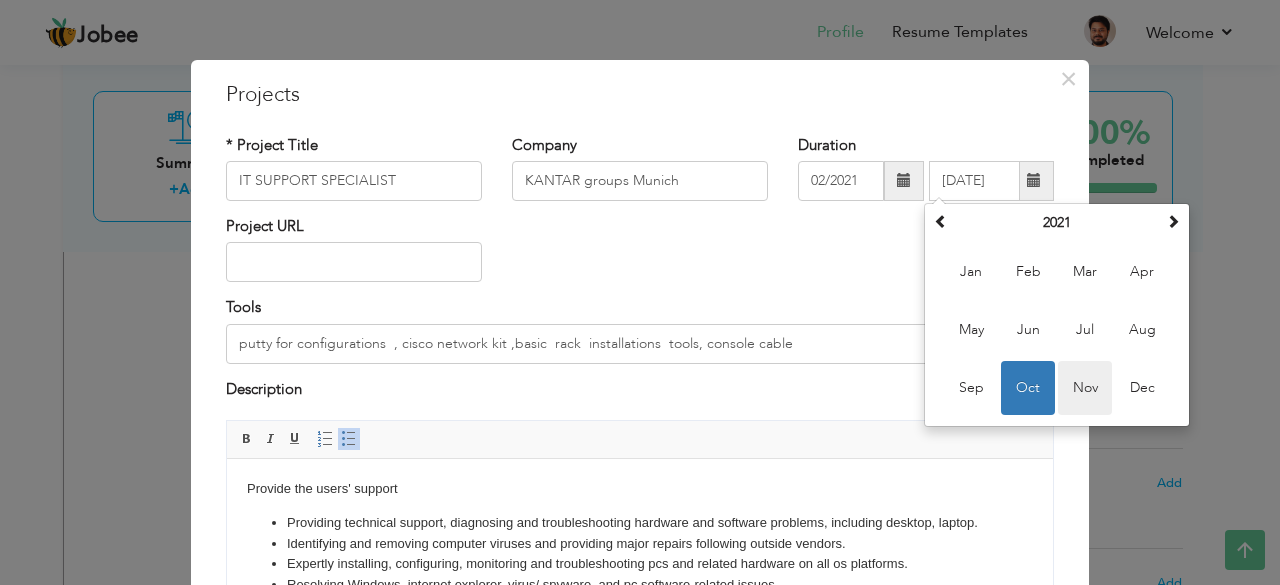 type on "11/2021" 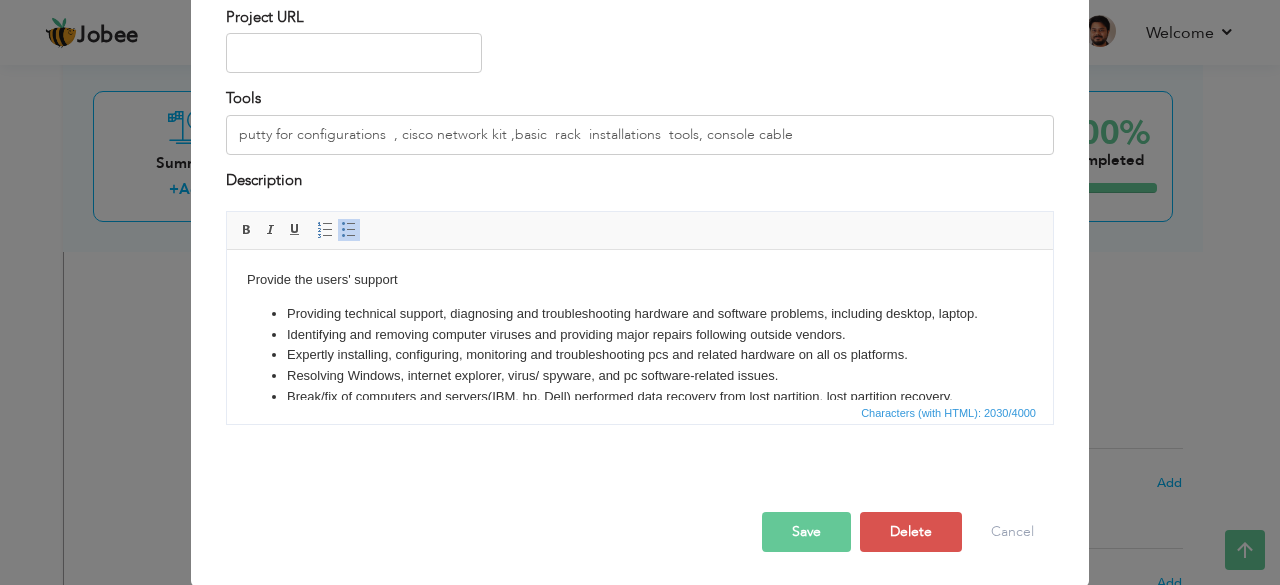 click on "Save" at bounding box center [806, 532] 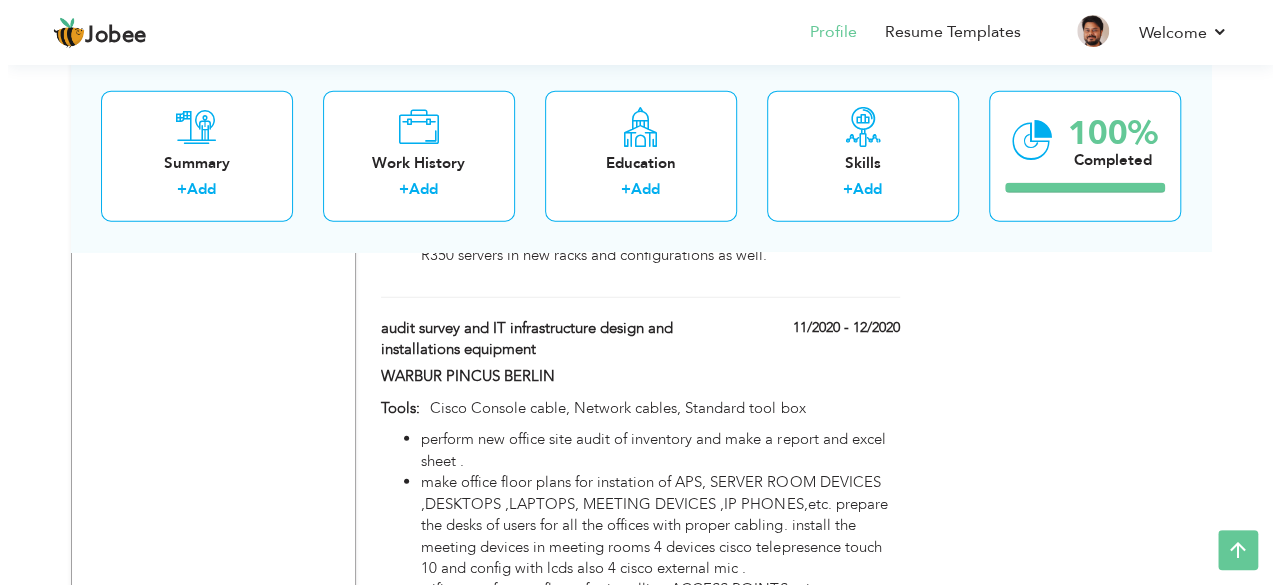scroll, scrollTop: 2534, scrollLeft: 0, axis: vertical 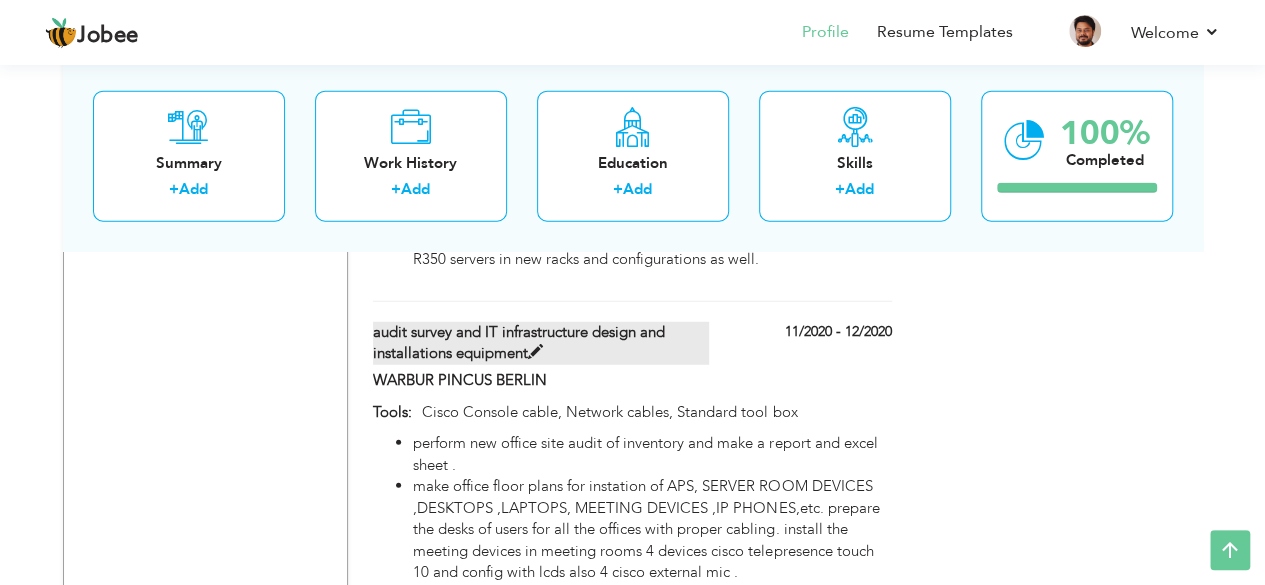 click at bounding box center [535, 352] 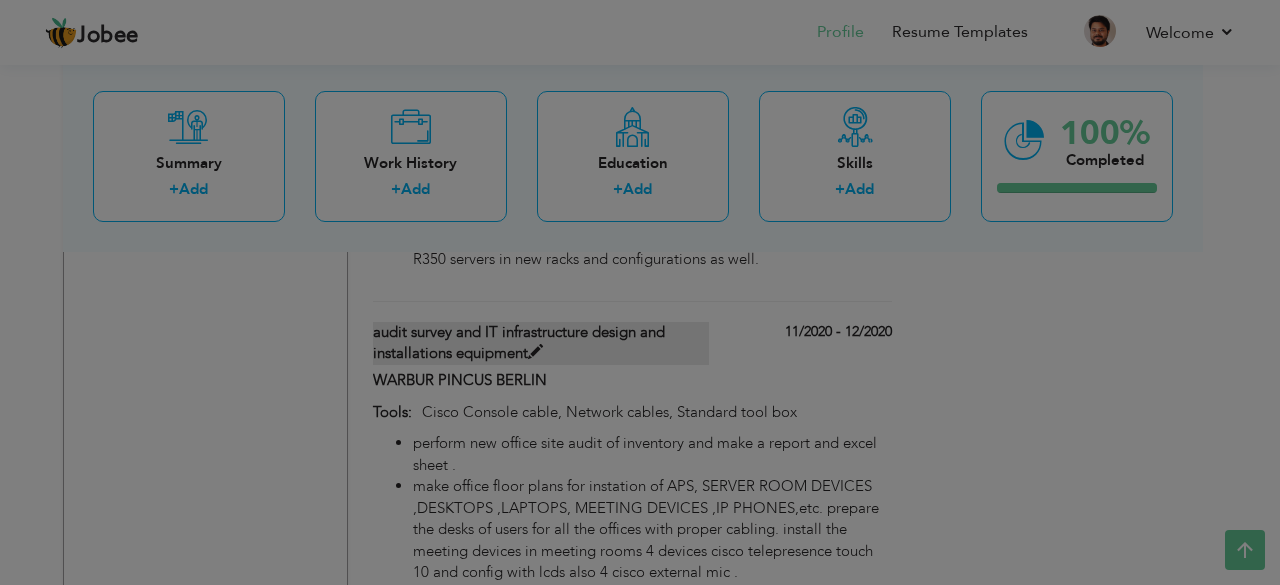 scroll, scrollTop: 0, scrollLeft: 0, axis: both 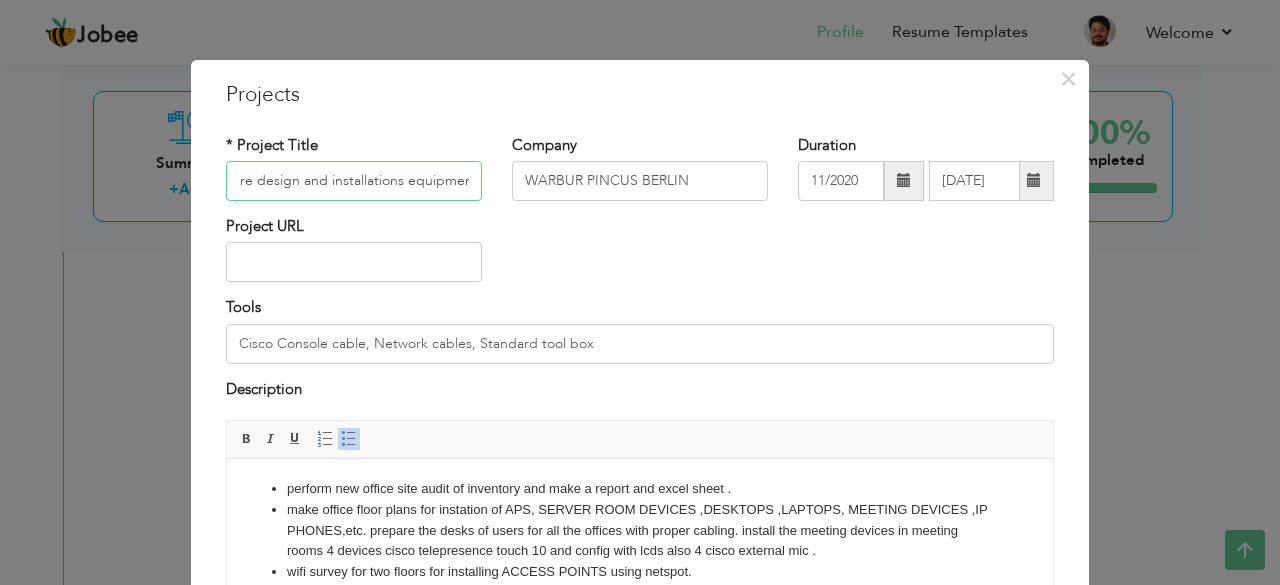 click on "audit survey and IT infrastructure design and installations equipment" at bounding box center (354, 181) 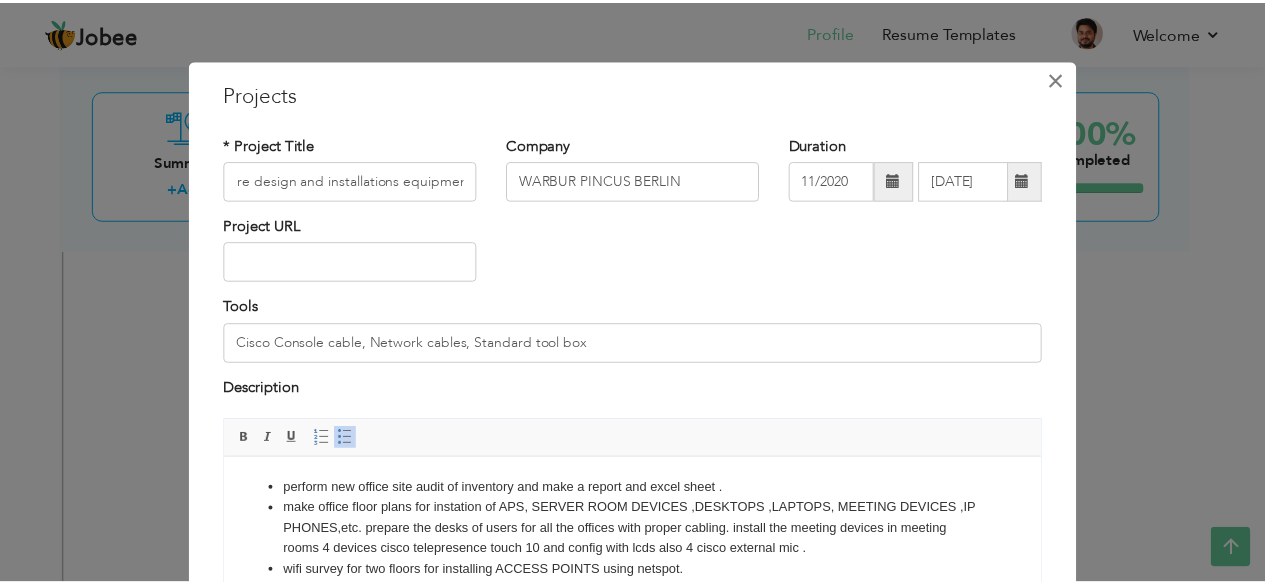 scroll, scrollTop: 0, scrollLeft: 0, axis: both 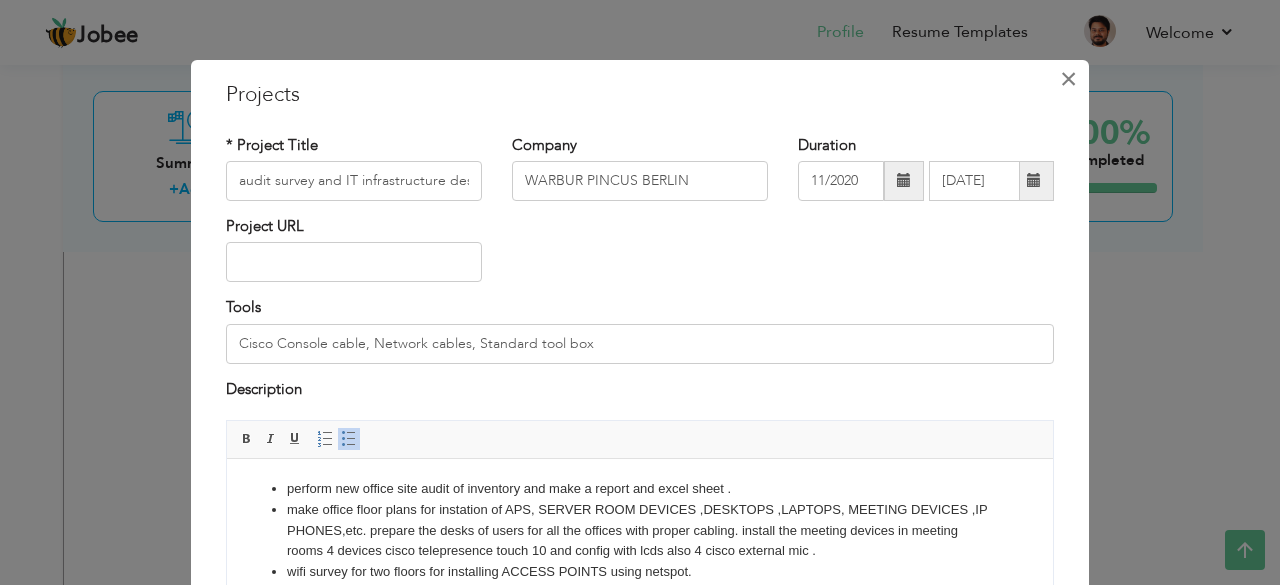 click on "×" at bounding box center [1068, 79] 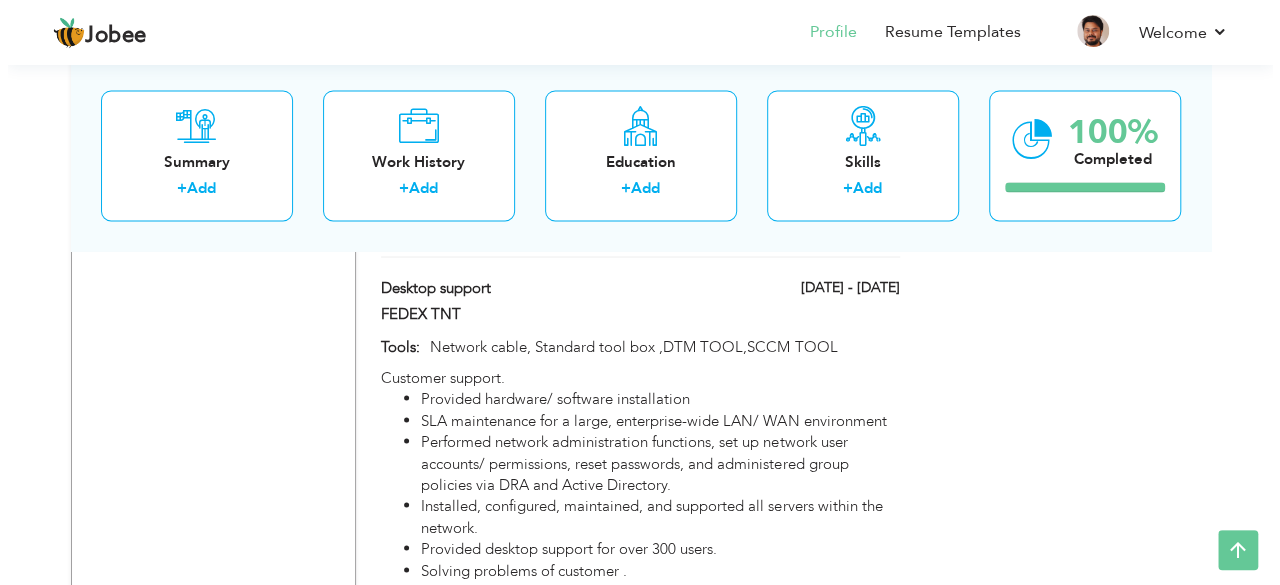 scroll, scrollTop: 5492, scrollLeft: 0, axis: vertical 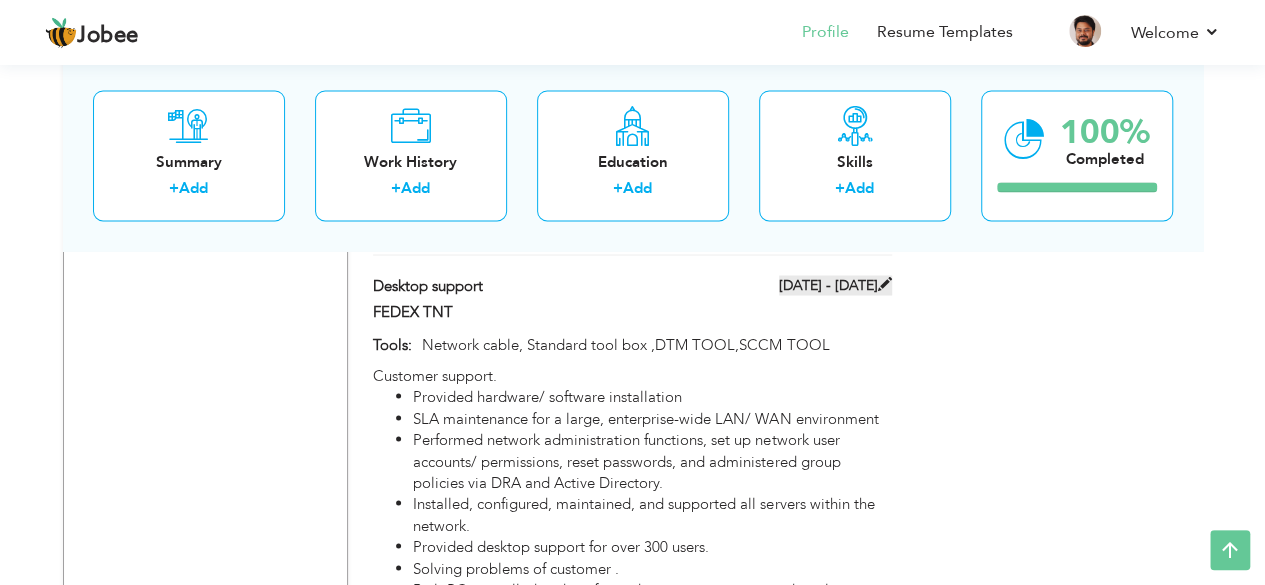click on "04/2019 -  04/2020" at bounding box center [835, 285] 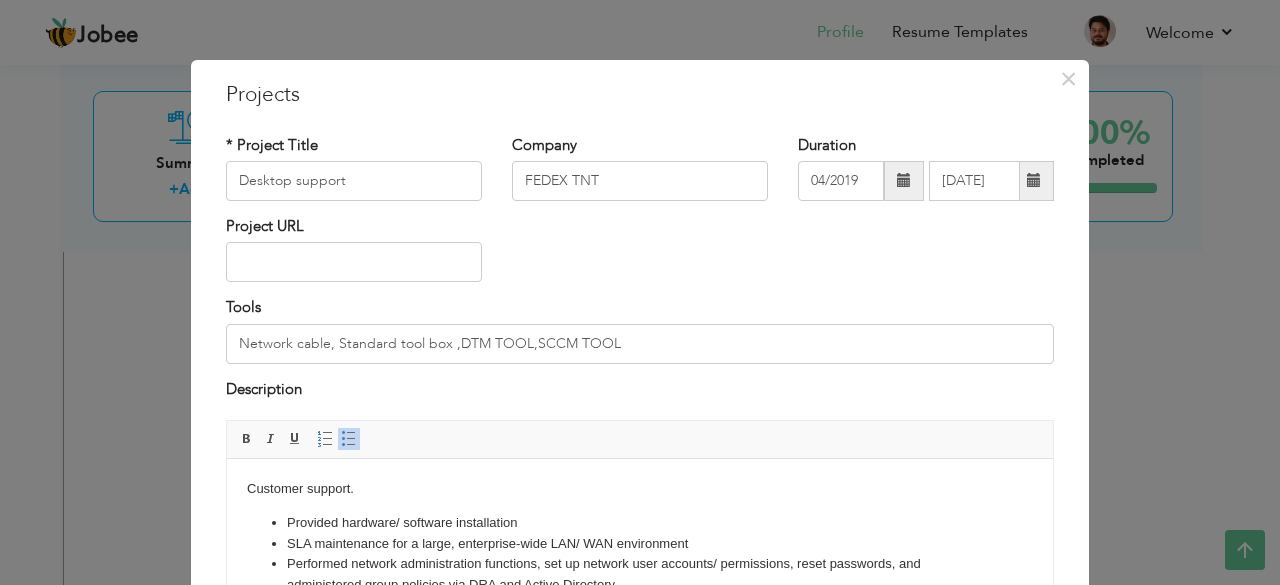 click at bounding box center [1034, 181] 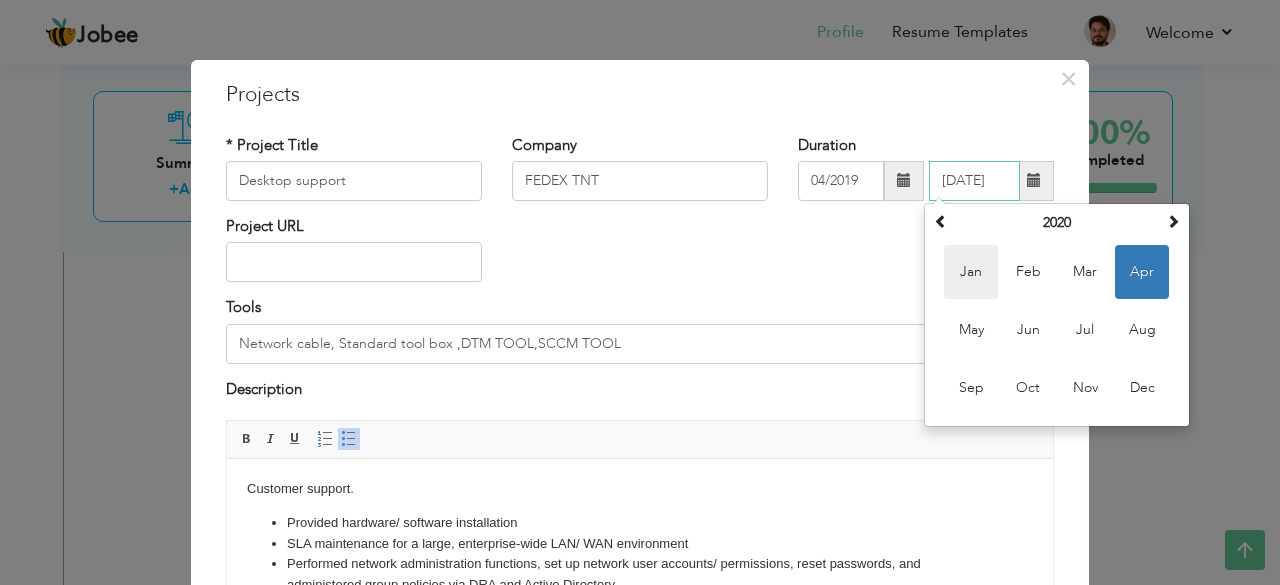 click on "Jan" at bounding box center (971, 272) 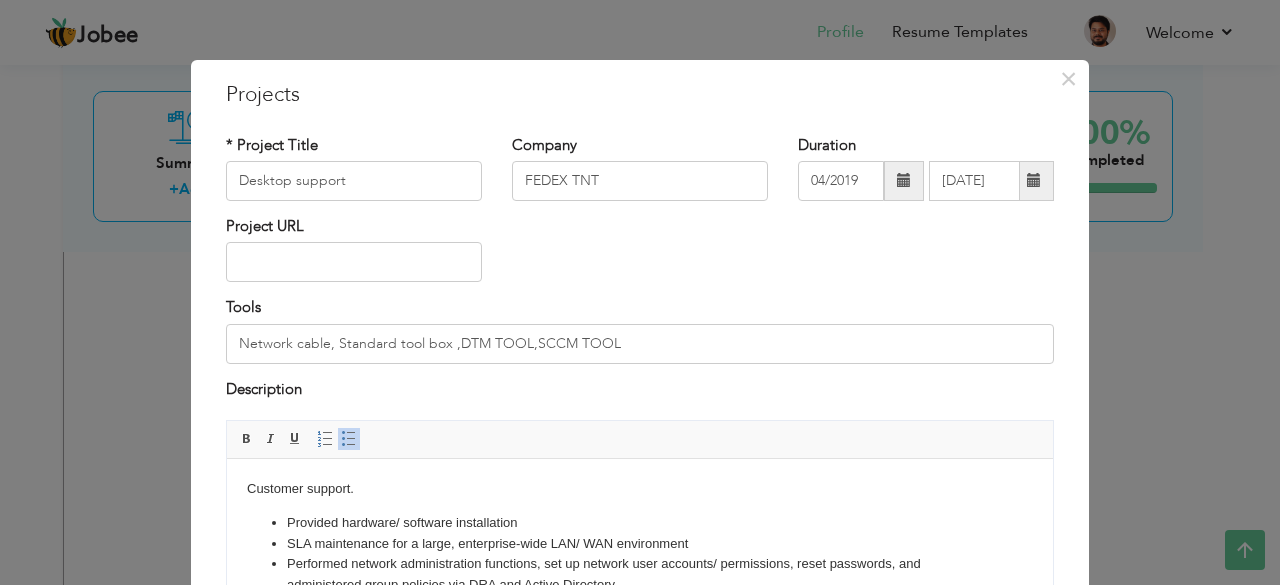 click at bounding box center [1034, 180] 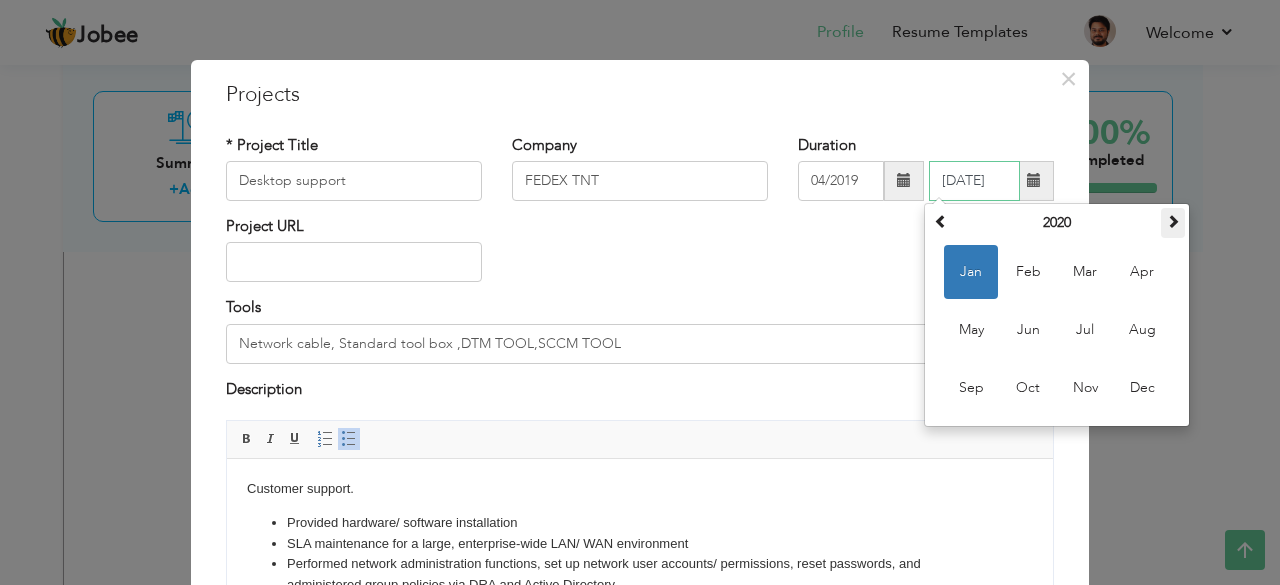 click at bounding box center [1173, 221] 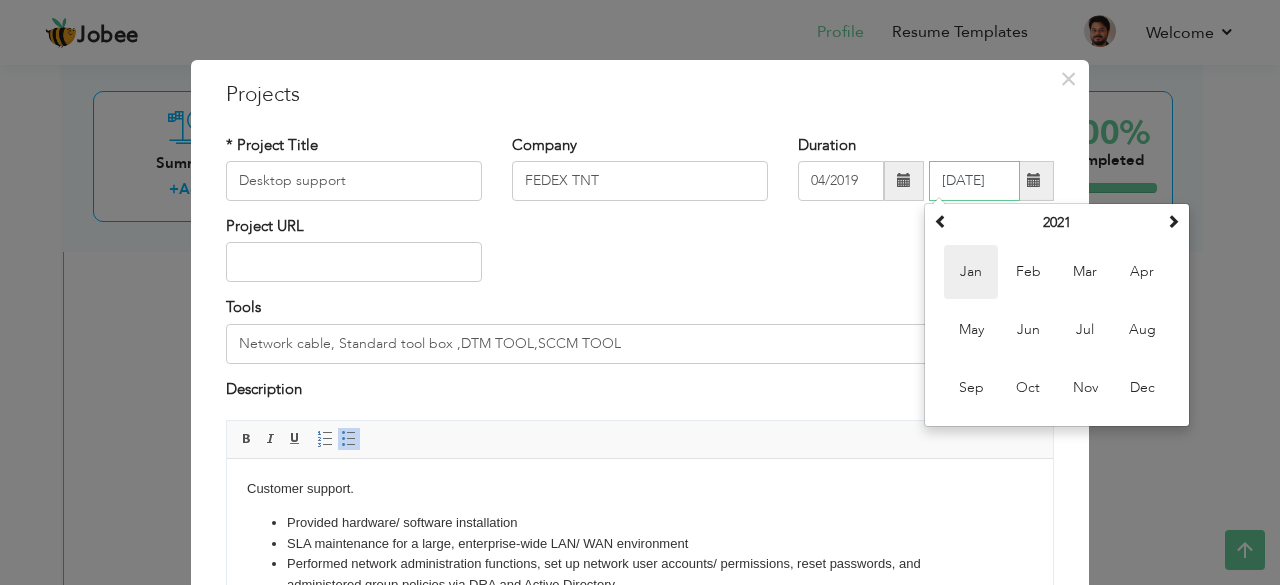 click on "Jan" at bounding box center (971, 272) 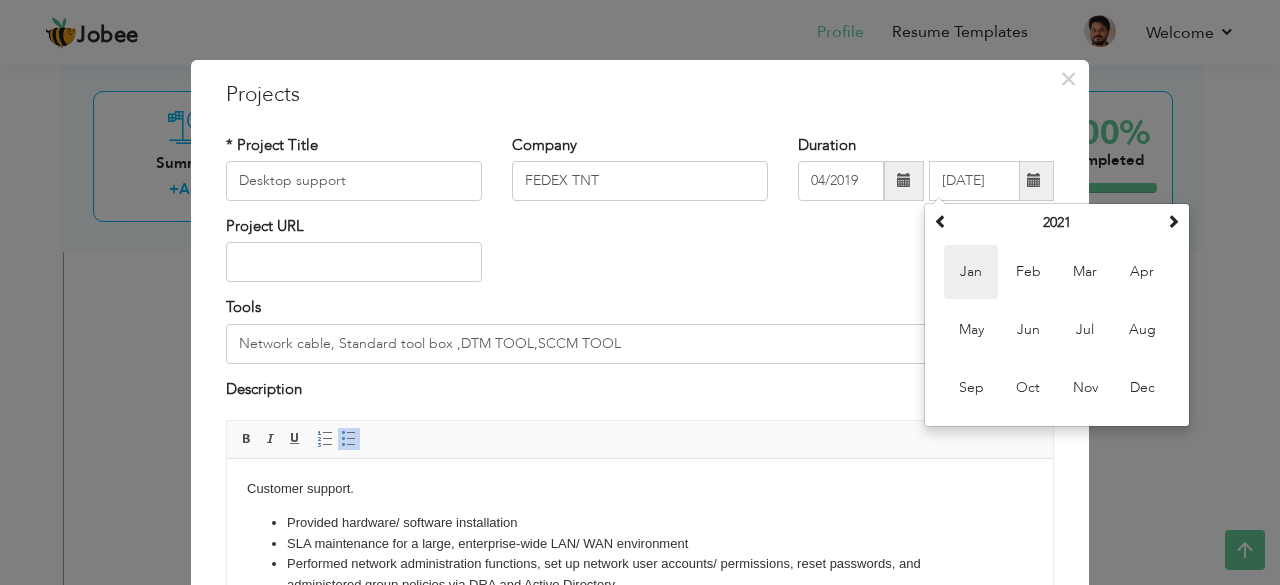 type on "01/2021" 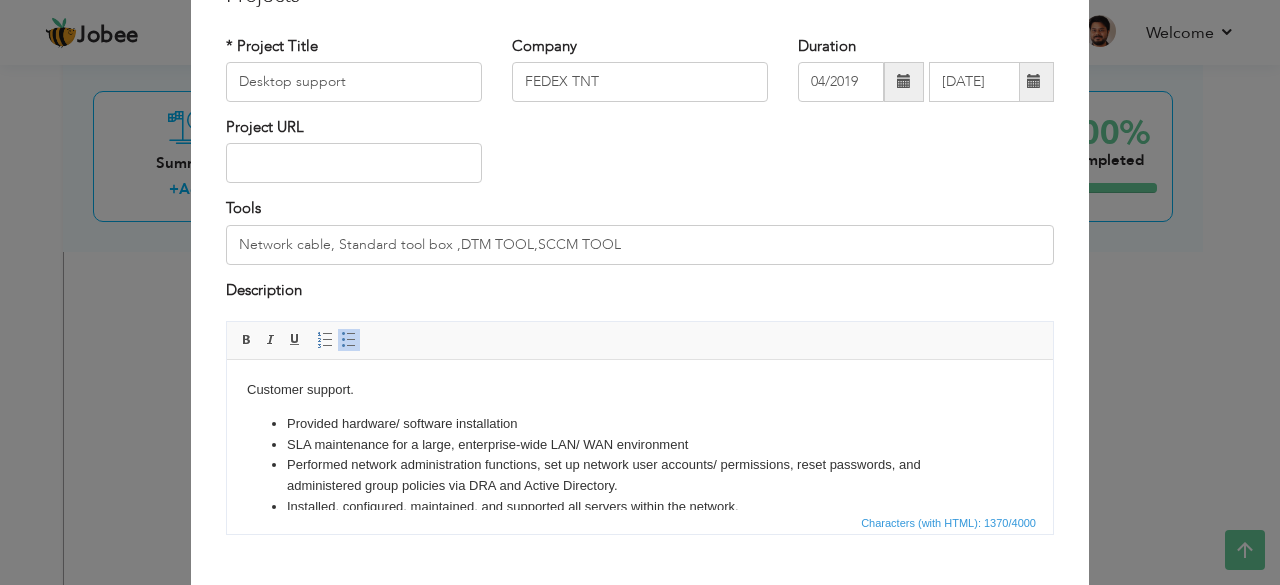scroll, scrollTop: 209, scrollLeft: 0, axis: vertical 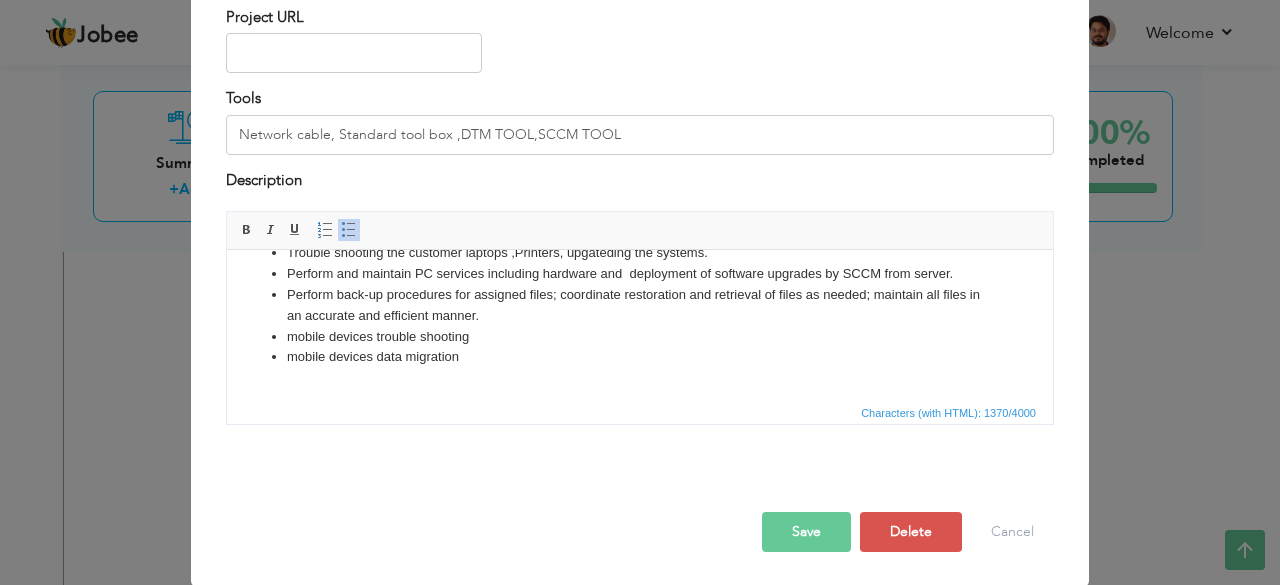 click on "Save" at bounding box center (806, 532) 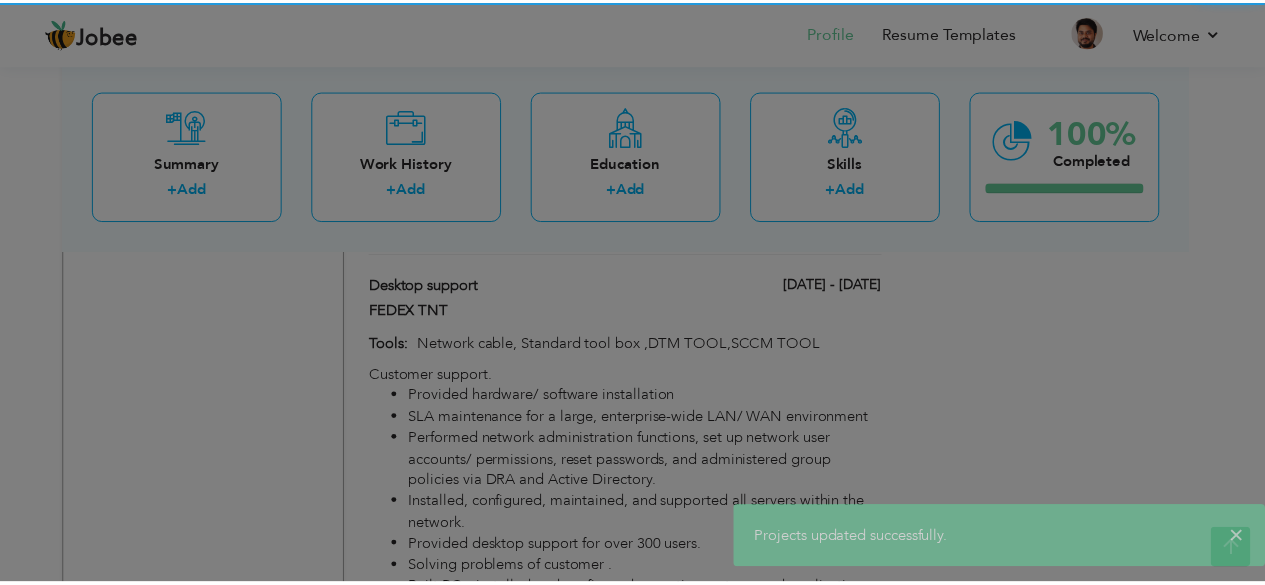scroll, scrollTop: 0, scrollLeft: 0, axis: both 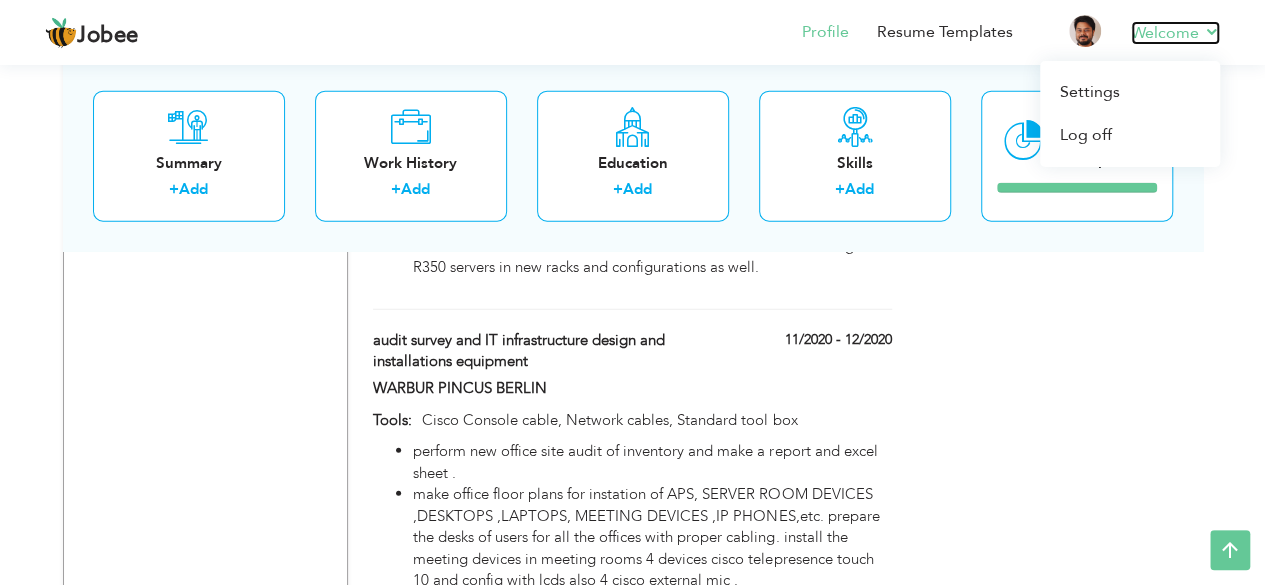 click on "Welcome" at bounding box center (1175, 33) 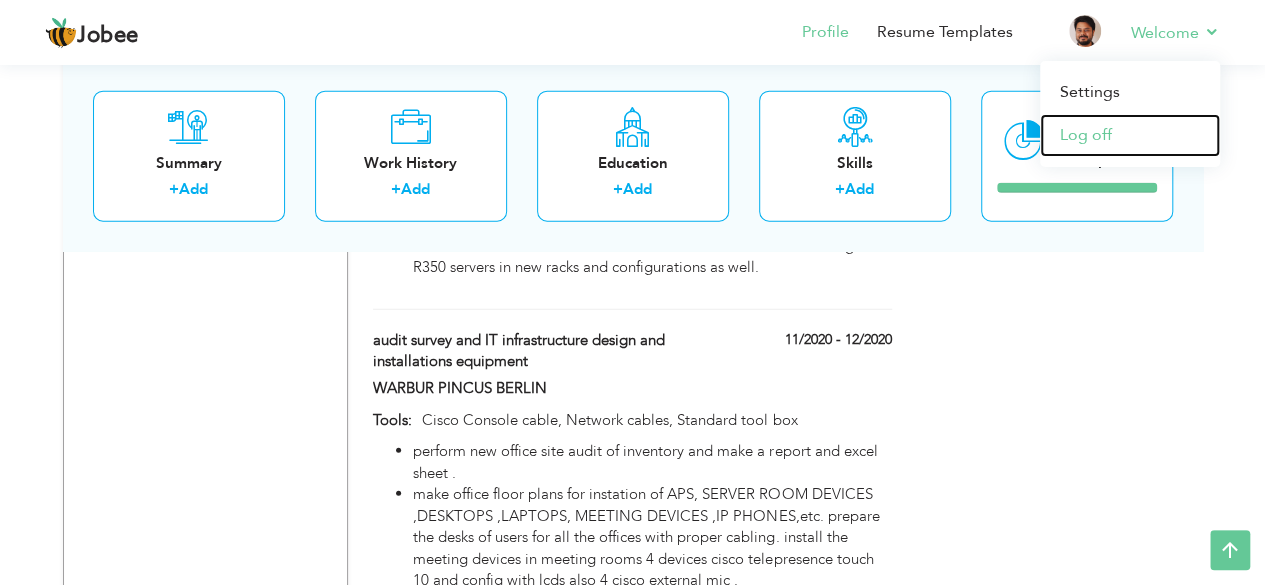 click on "Log off" at bounding box center (1130, 135) 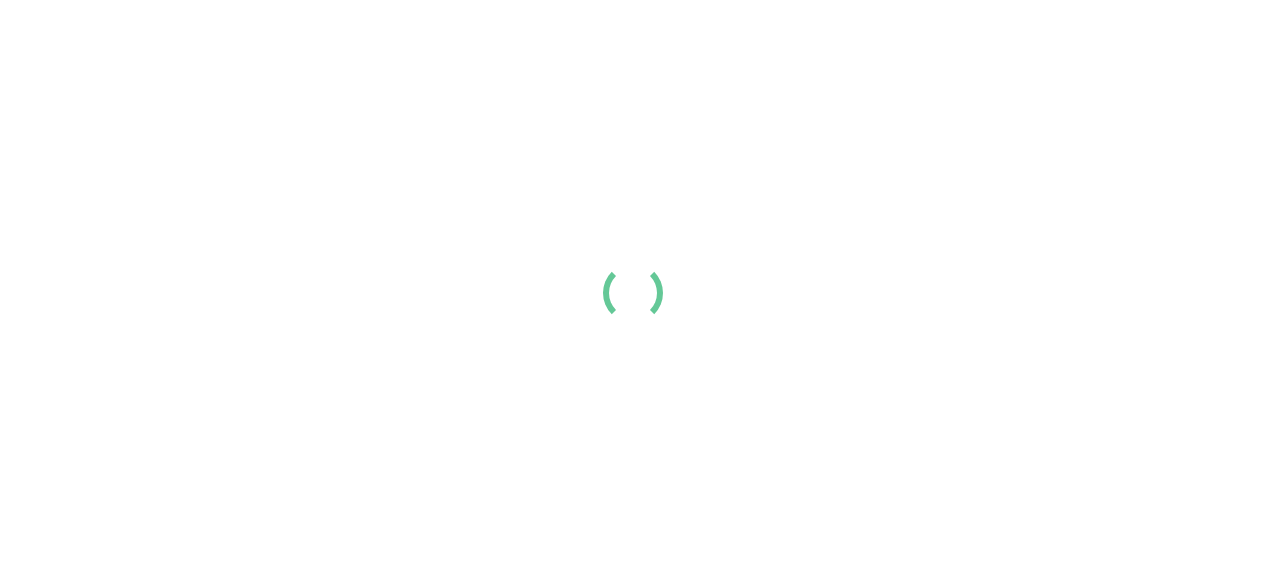 scroll, scrollTop: 0, scrollLeft: 0, axis: both 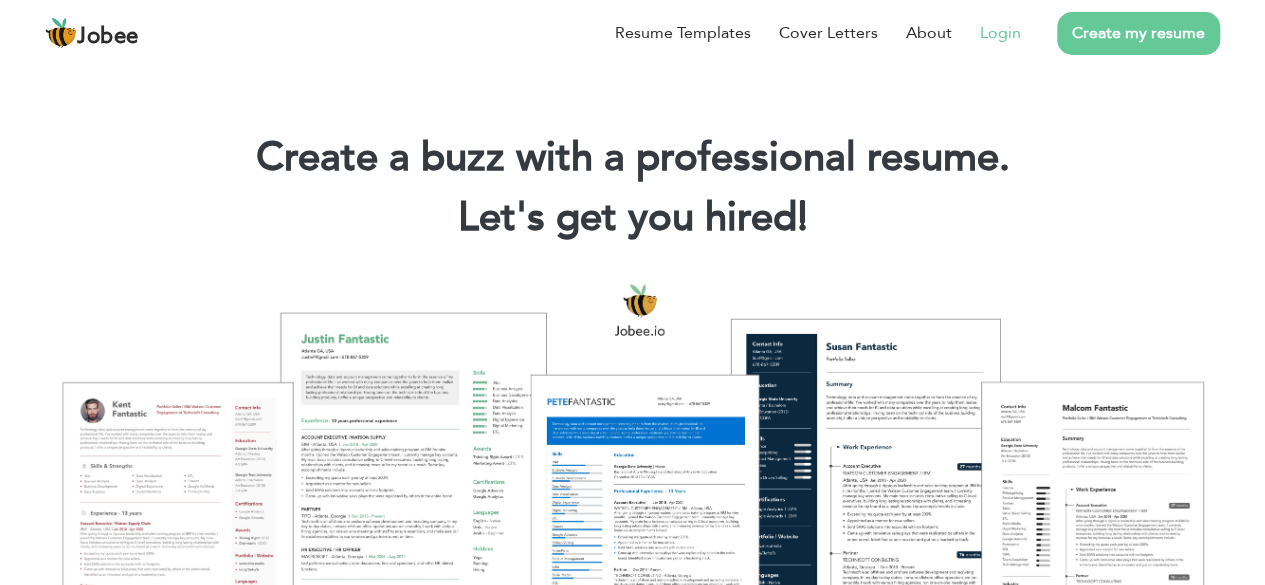 click on "Login" at bounding box center [1000, 33] 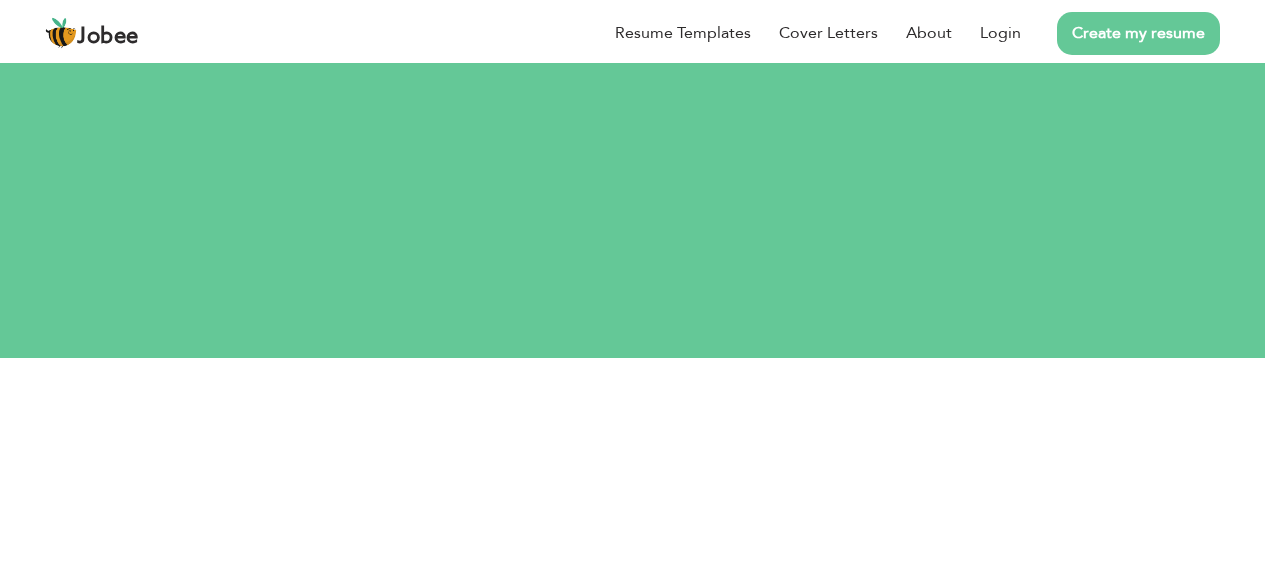 scroll, scrollTop: 0, scrollLeft: 0, axis: both 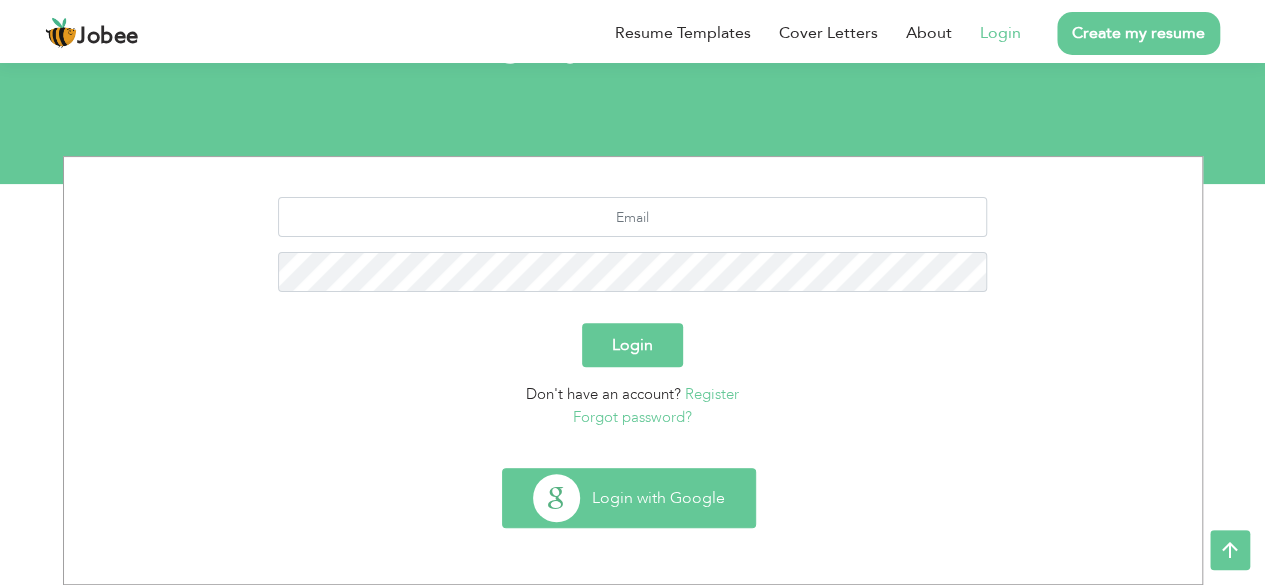 click on "Login with Google" at bounding box center (629, 498) 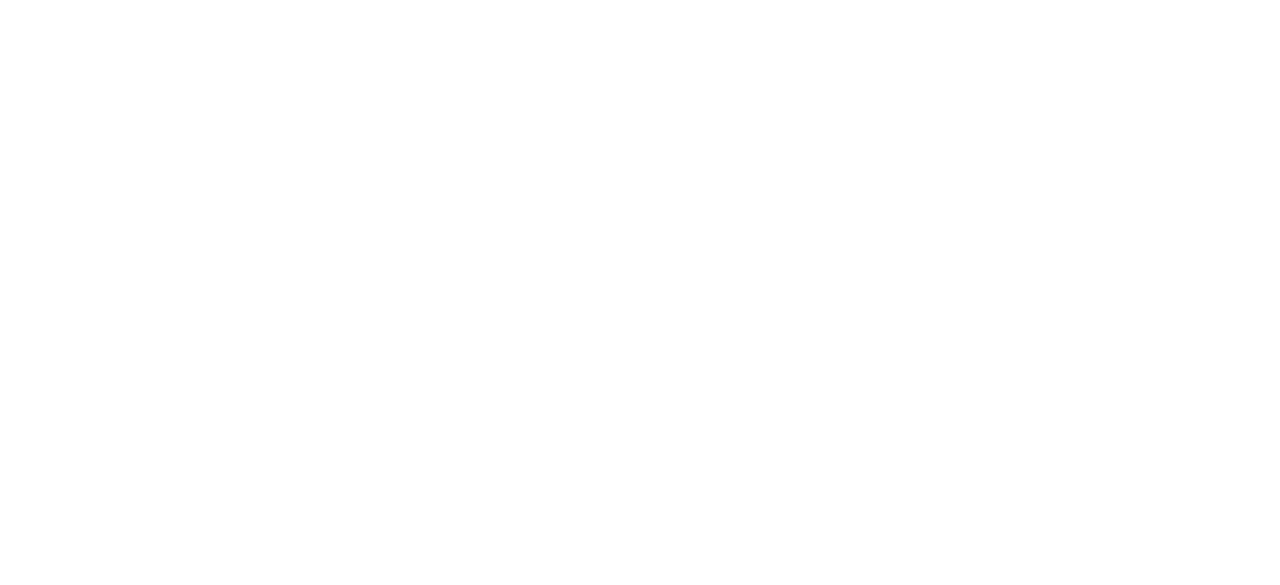 scroll, scrollTop: 0, scrollLeft: 0, axis: both 